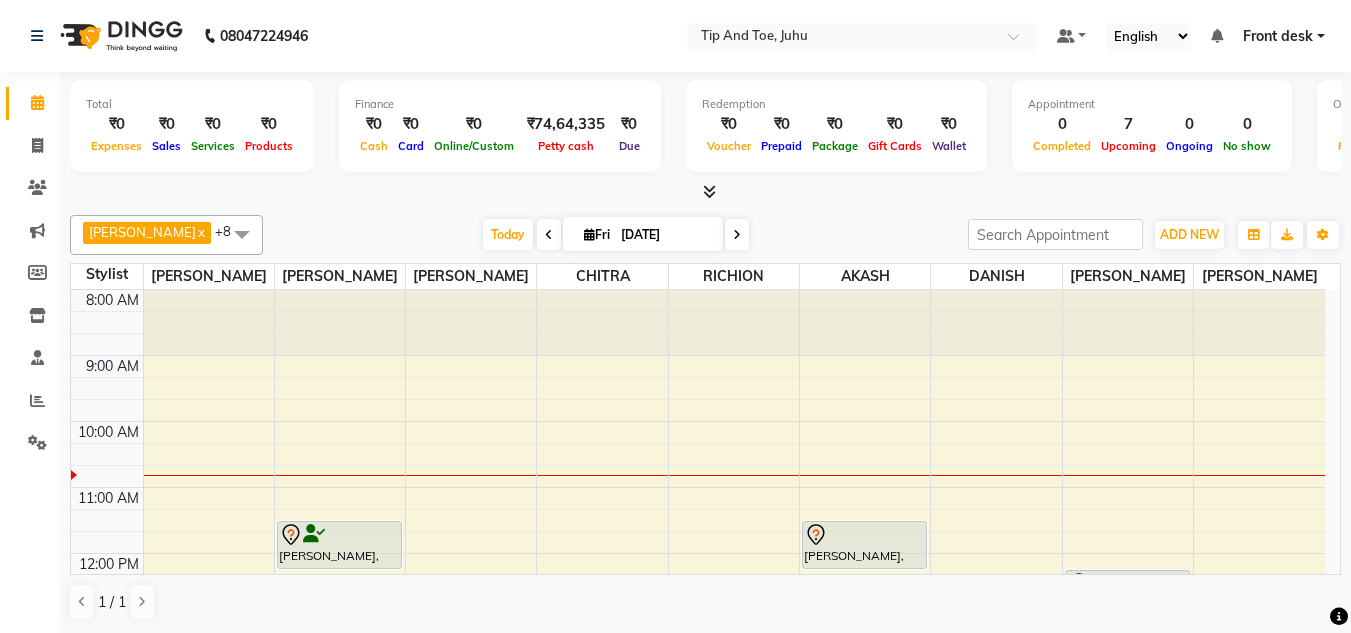 scroll, scrollTop: 0, scrollLeft: 0, axis: both 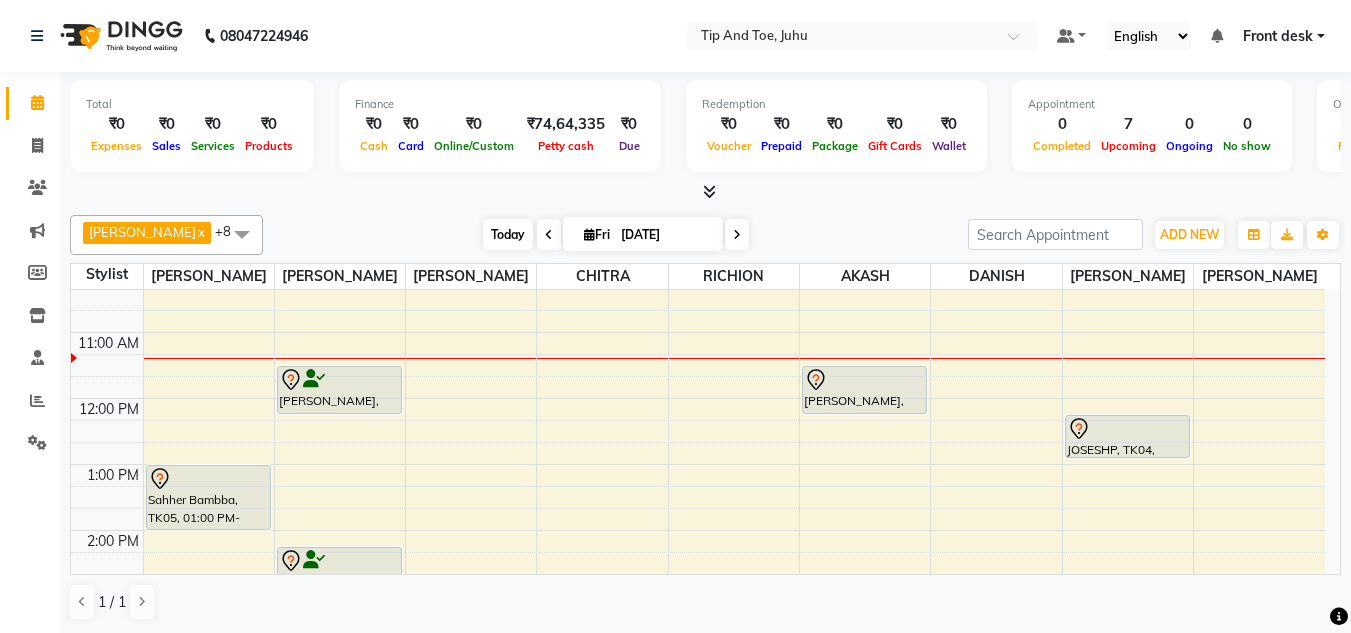 click on "Today" at bounding box center [508, 234] 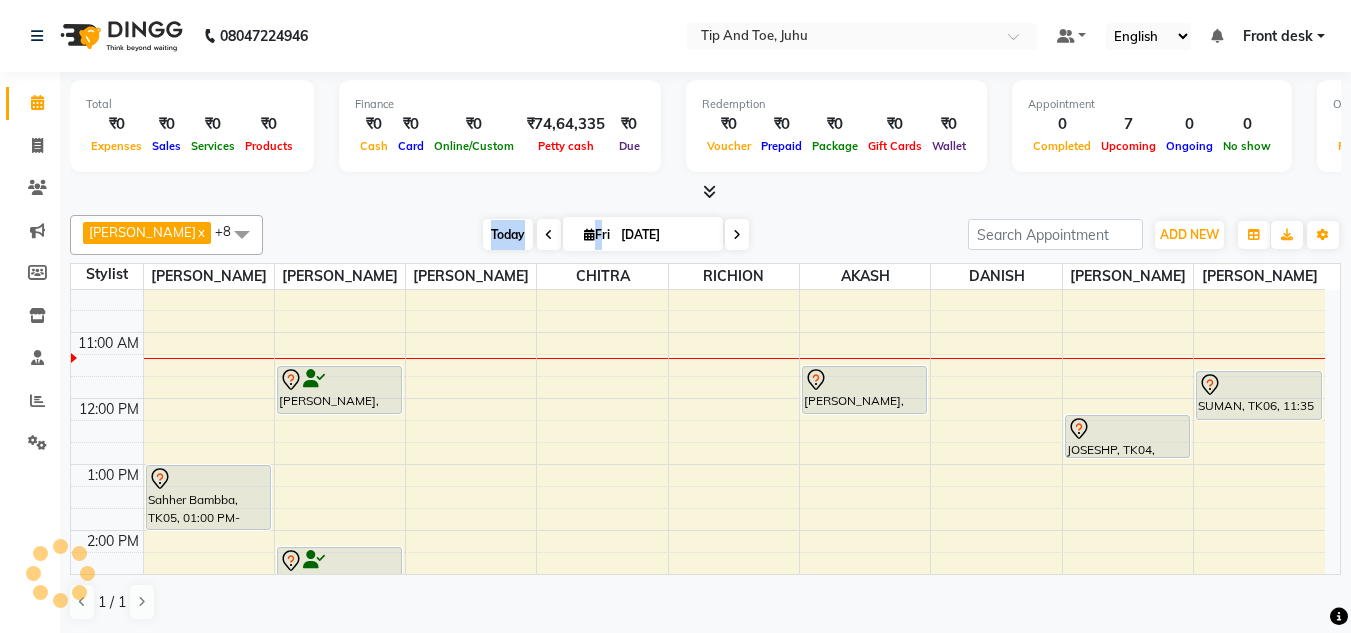 scroll, scrollTop: 199, scrollLeft: 0, axis: vertical 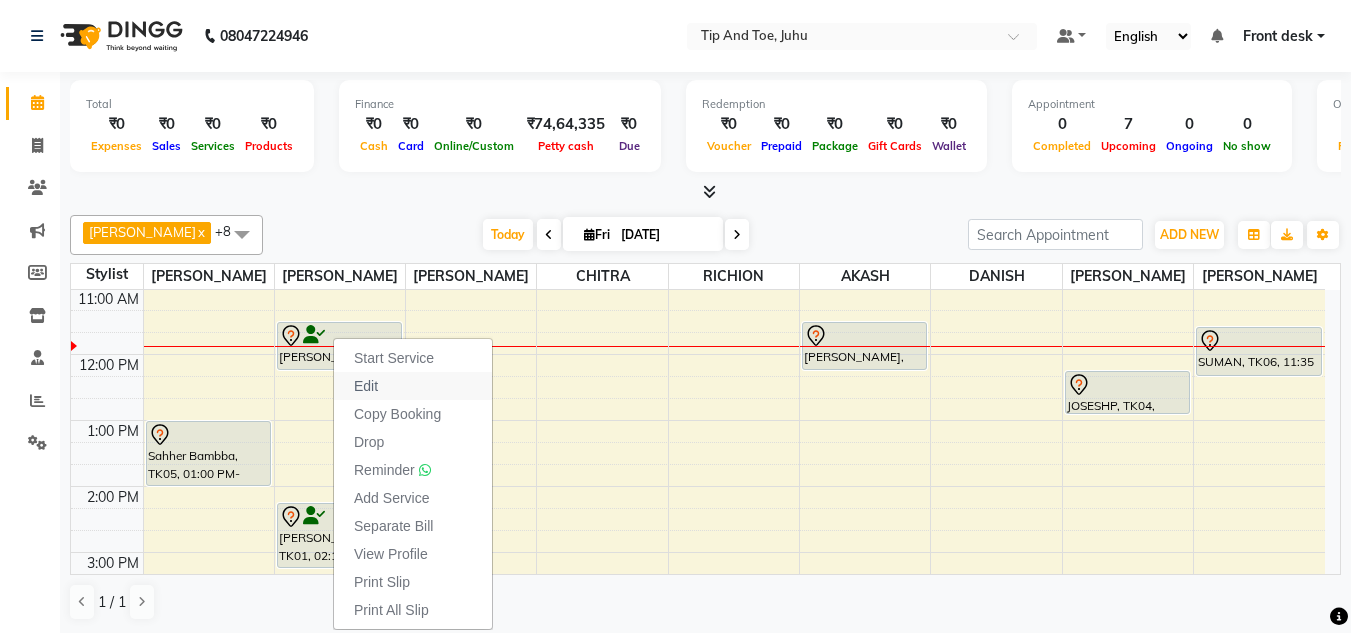 click on "Edit" at bounding box center [413, 386] 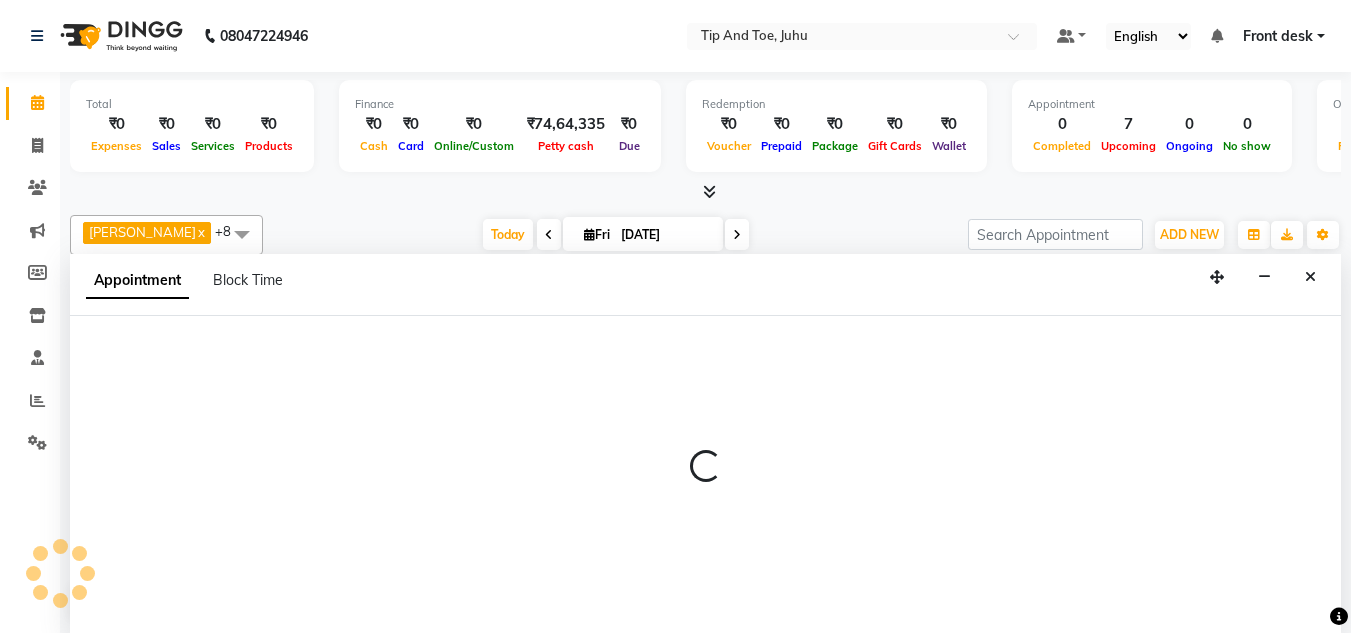 scroll, scrollTop: 1, scrollLeft: 0, axis: vertical 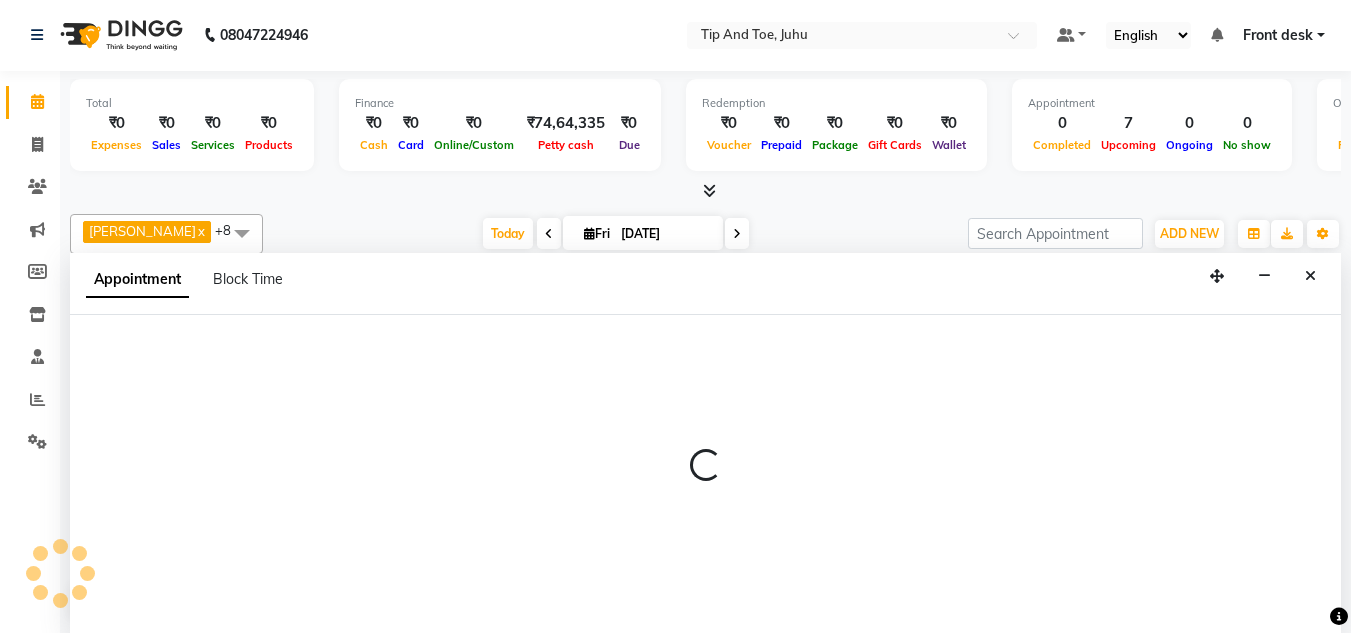 select on "tentative" 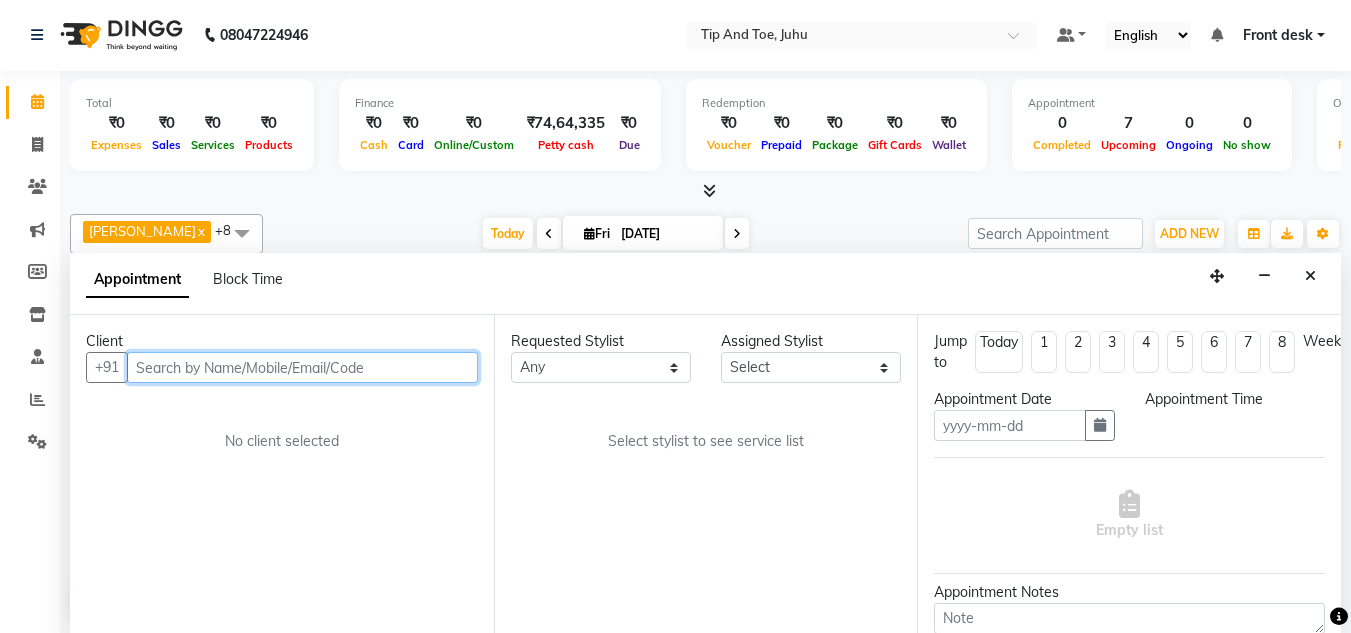 type on "[DATE]" 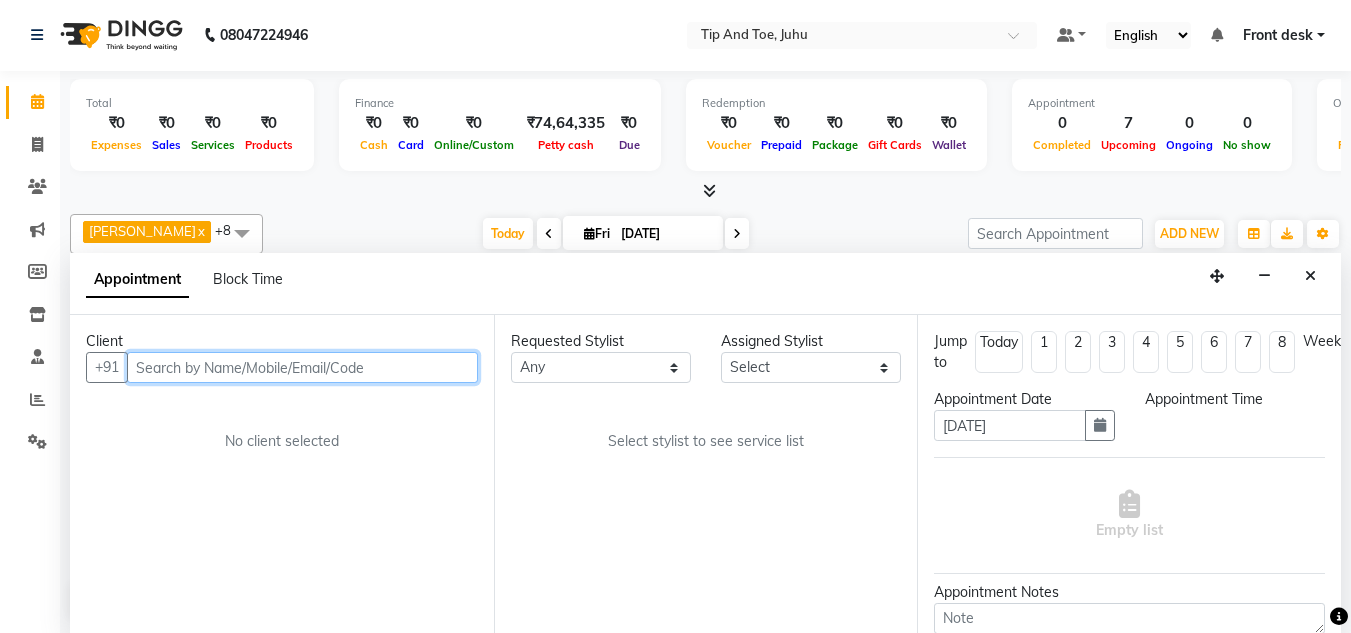 scroll, scrollTop: 199, scrollLeft: 0, axis: vertical 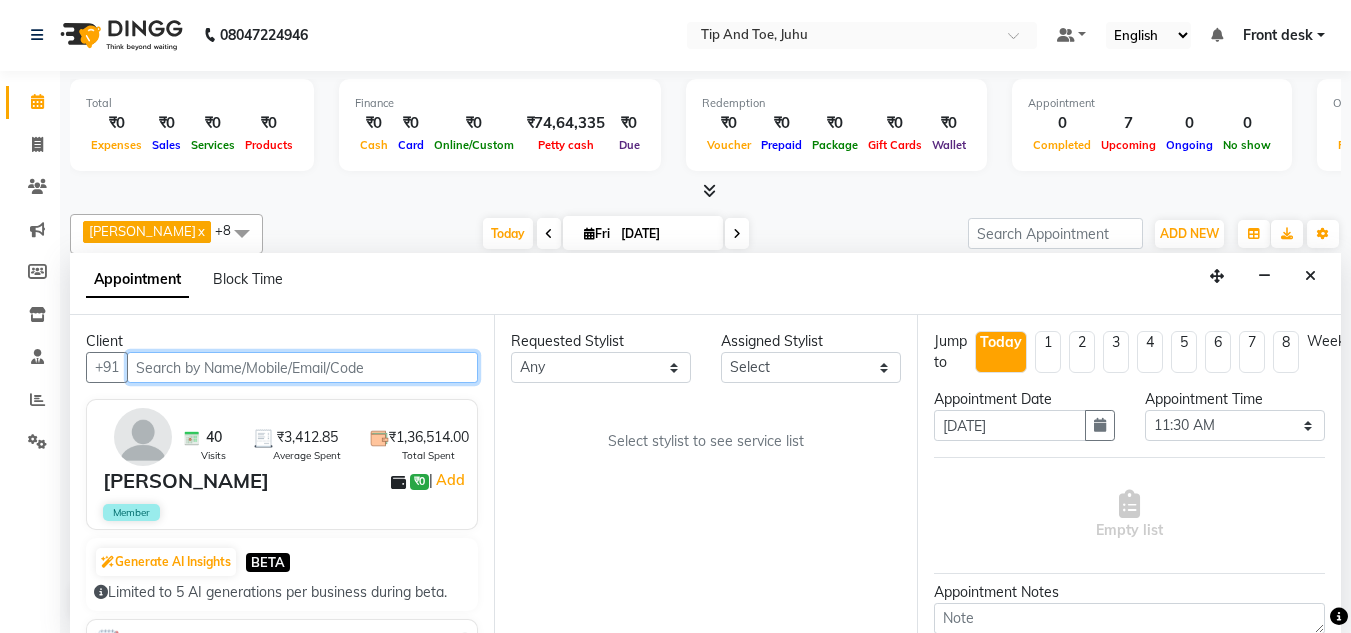 select on "37351" 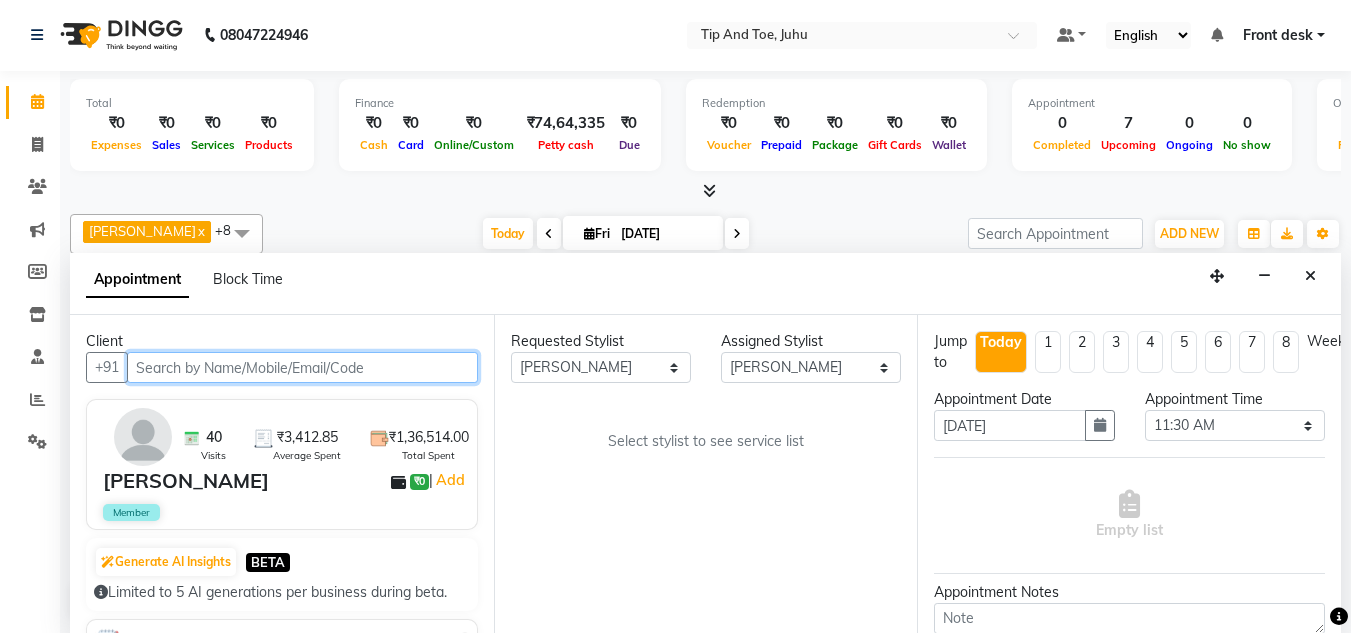 select on "2530" 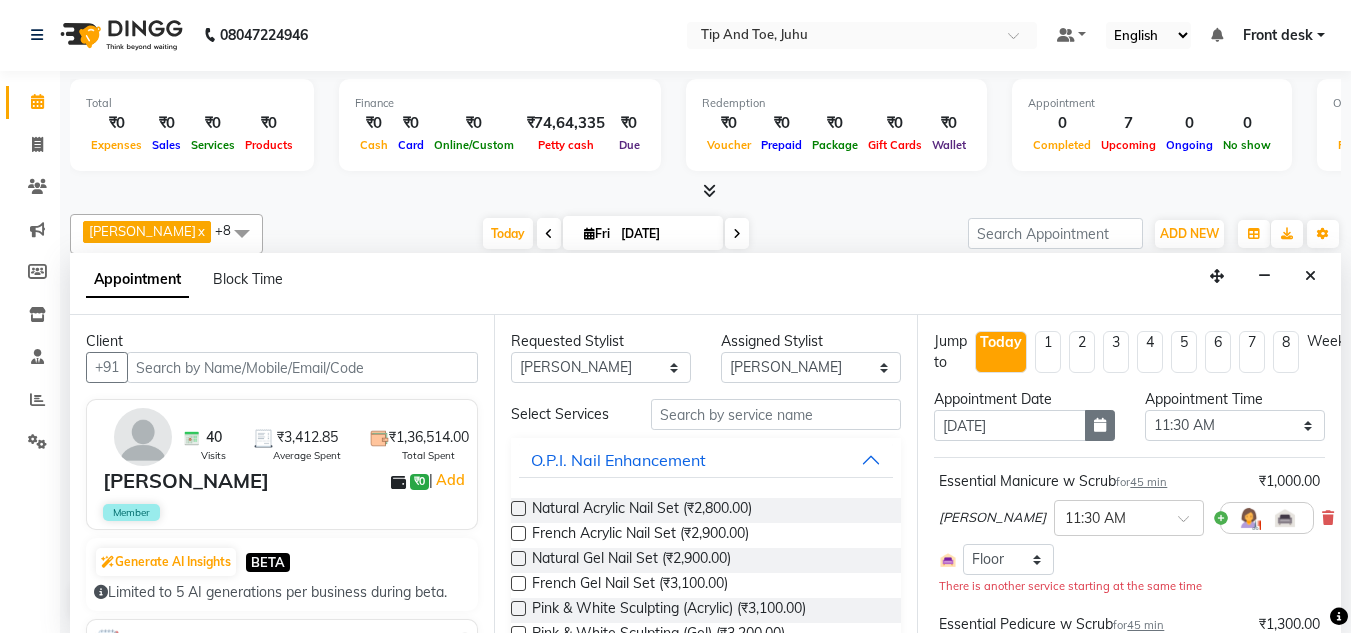 click at bounding box center [1100, 425] 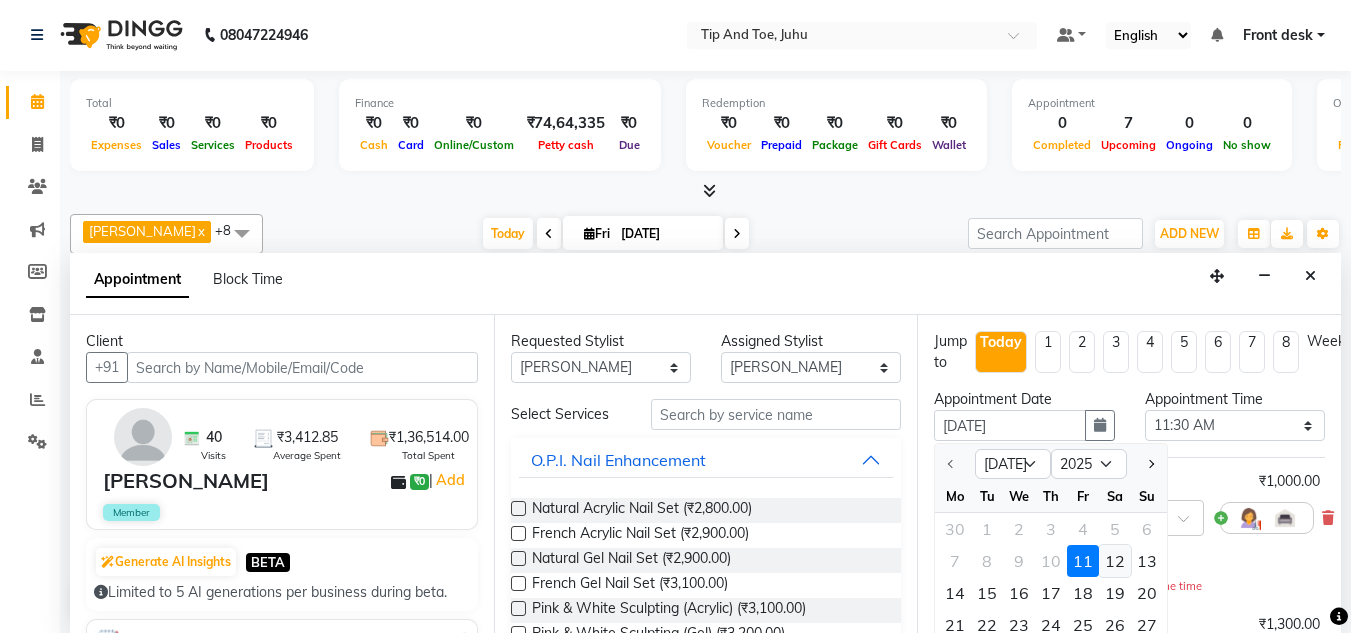 click on "12" at bounding box center (1115, 561) 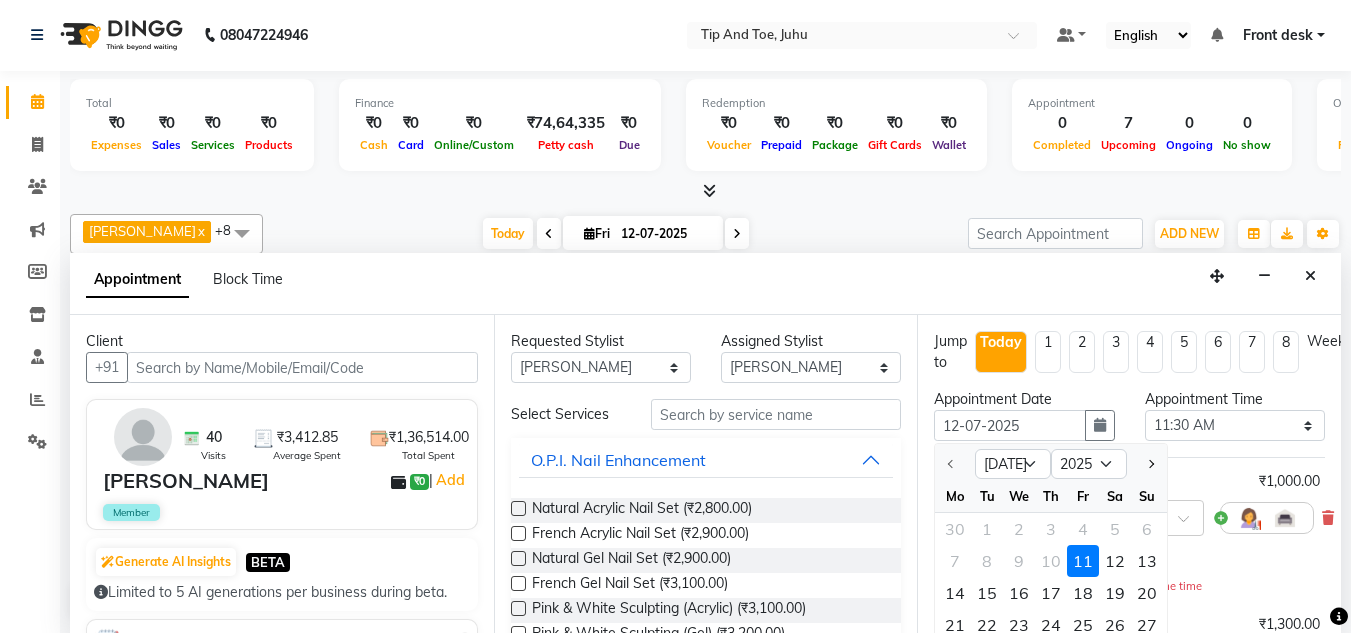 select on "690" 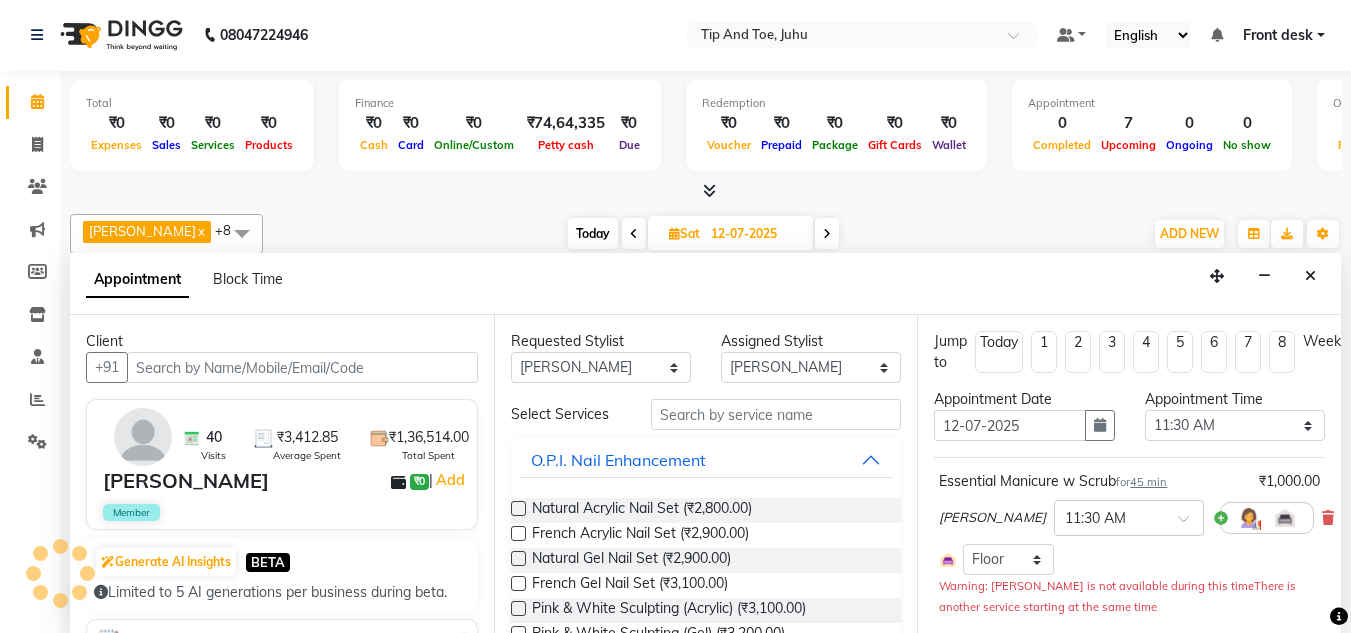 scroll, scrollTop: 199, scrollLeft: 0, axis: vertical 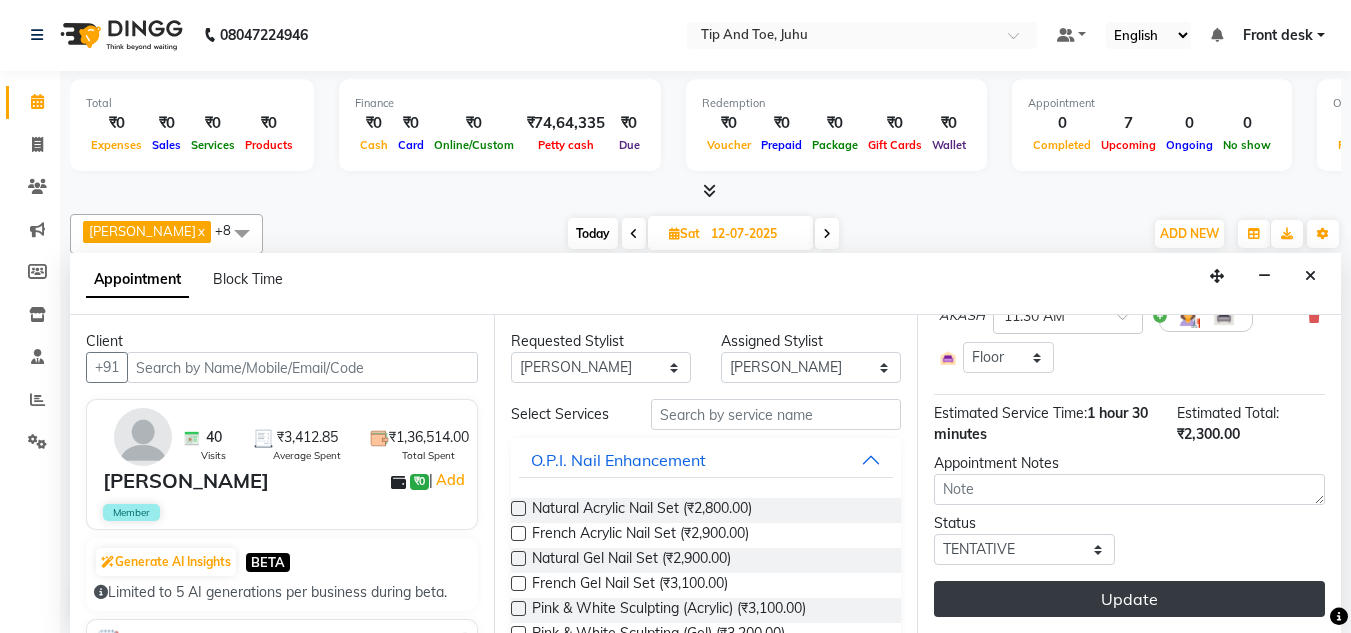 click on "Update" at bounding box center [1129, 599] 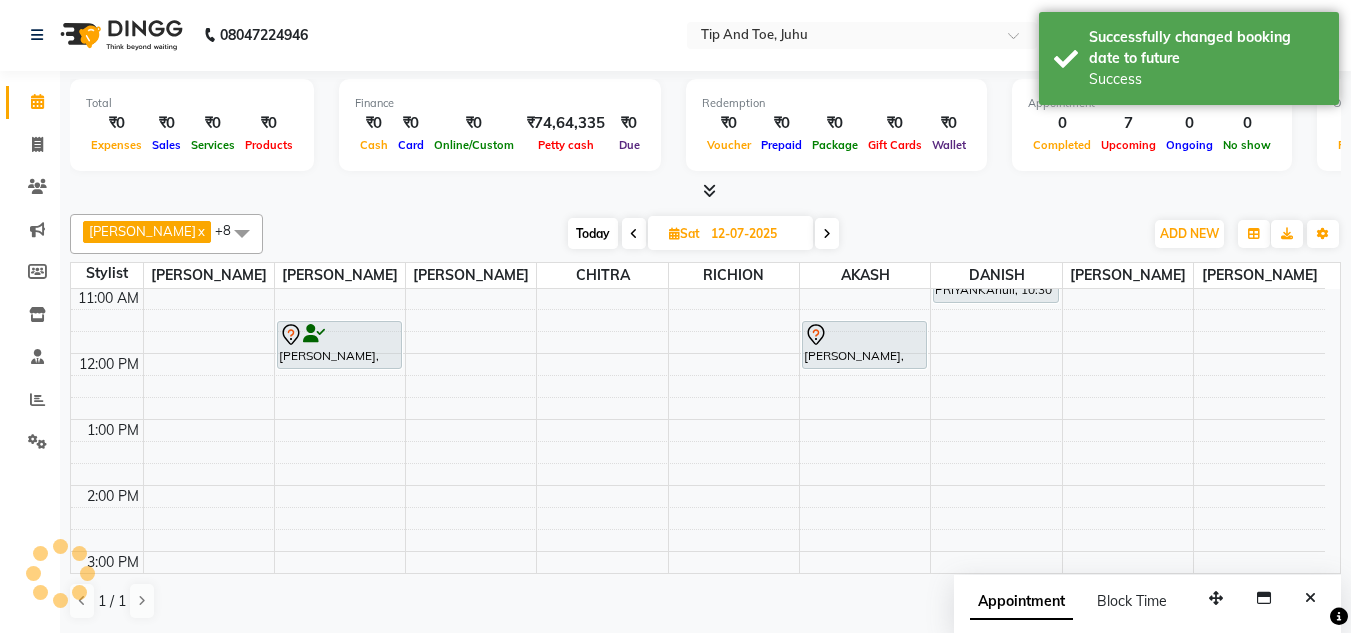 scroll, scrollTop: 0, scrollLeft: 0, axis: both 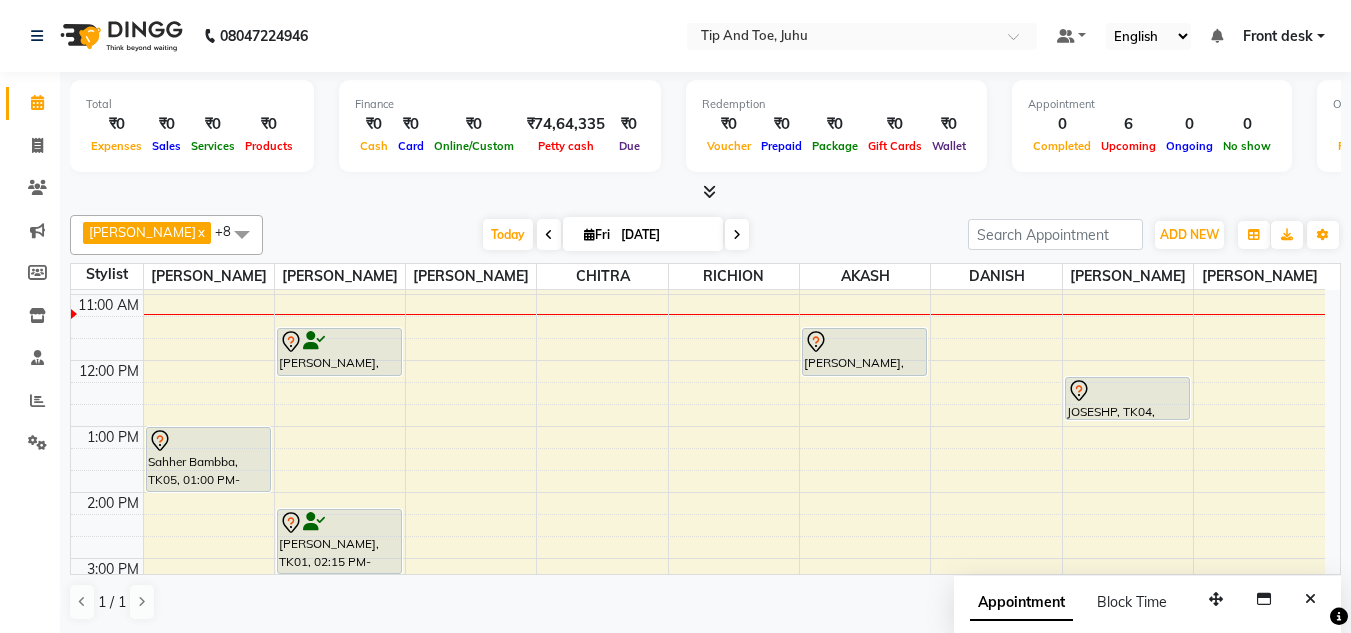 click on "[DATE]" at bounding box center (665, 235) 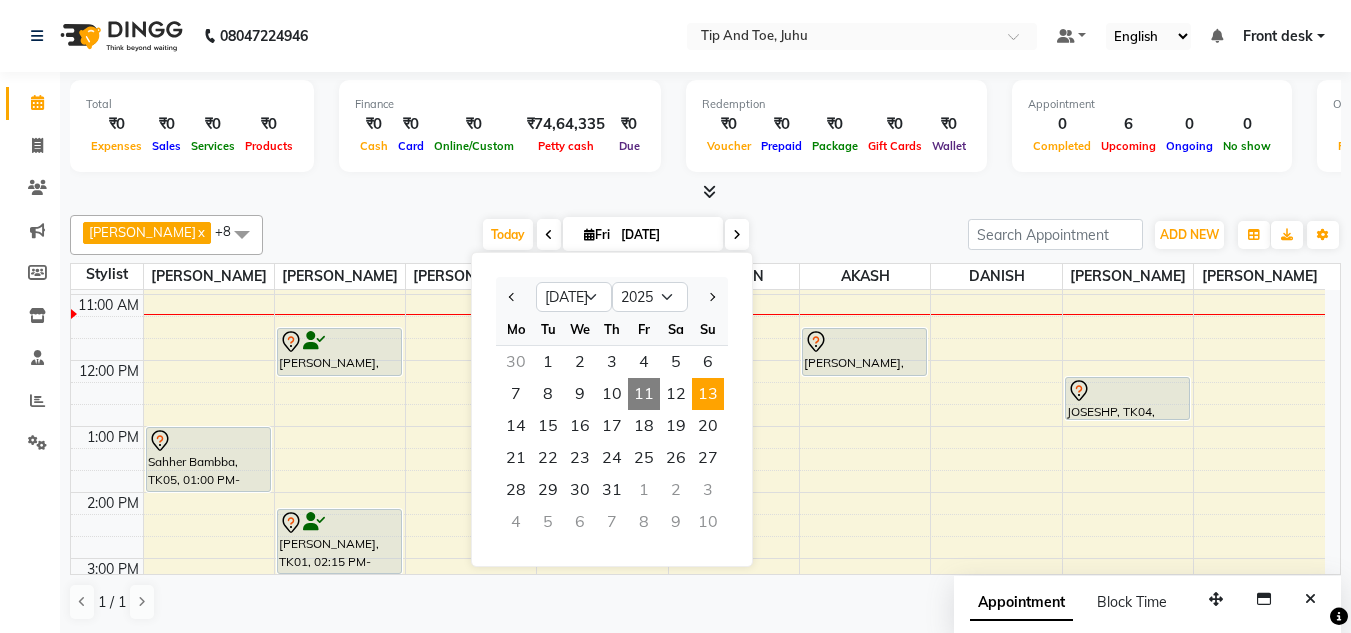 click on "13" at bounding box center (708, 394) 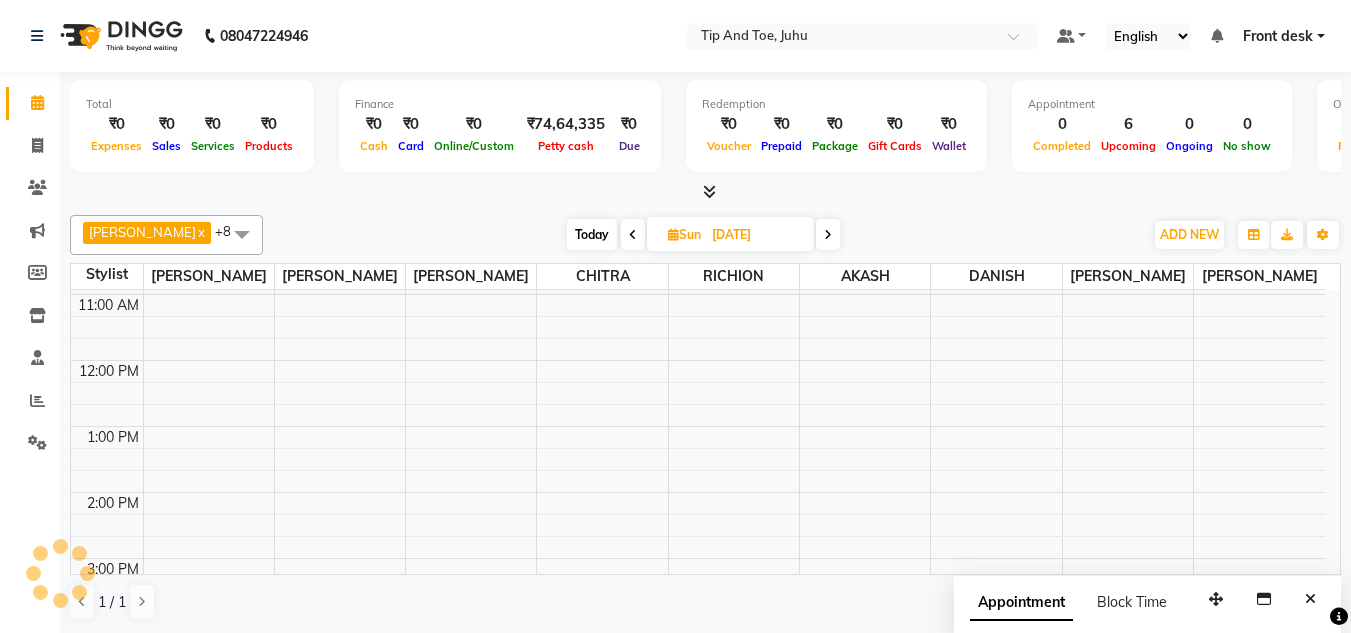 scroll, scrollTop: 199, scrollLeft: 0, axis: vertical 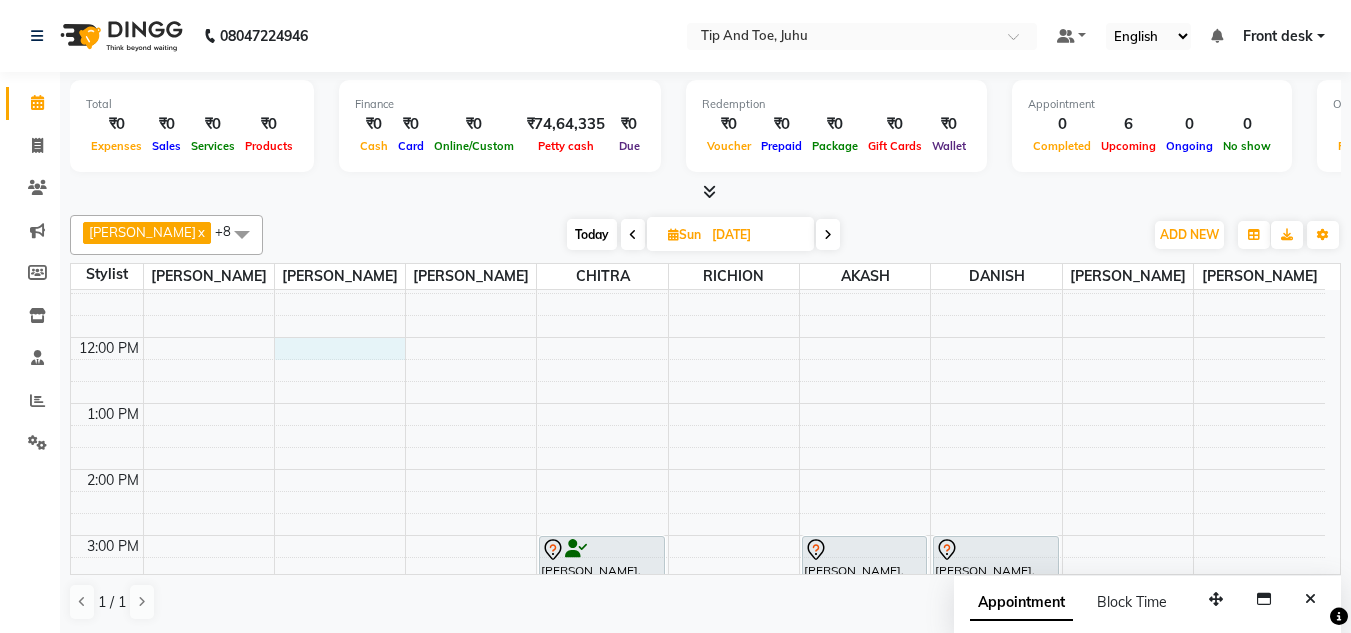 click on "8:00 AM 9:00 AM 10:00 AM 11:00 AM 12:00 PM 1:00 PM 2:00 PM 3:00 PM 4:00 PM 5:00 PM 6:00 PM 7:00 PM 8:00 PM             PAYAL lohia, 03:00 PM-03:45 PM, Essential Manicure w Scrub             PAYAL lohia, 03:00 PM-03:45 PM, Essential Pedicure w Scrub             PAYAL lohia, 03:00 PM-03:45 PM, Essential Pedicure w Scrub" at bounding box center [698, 502] 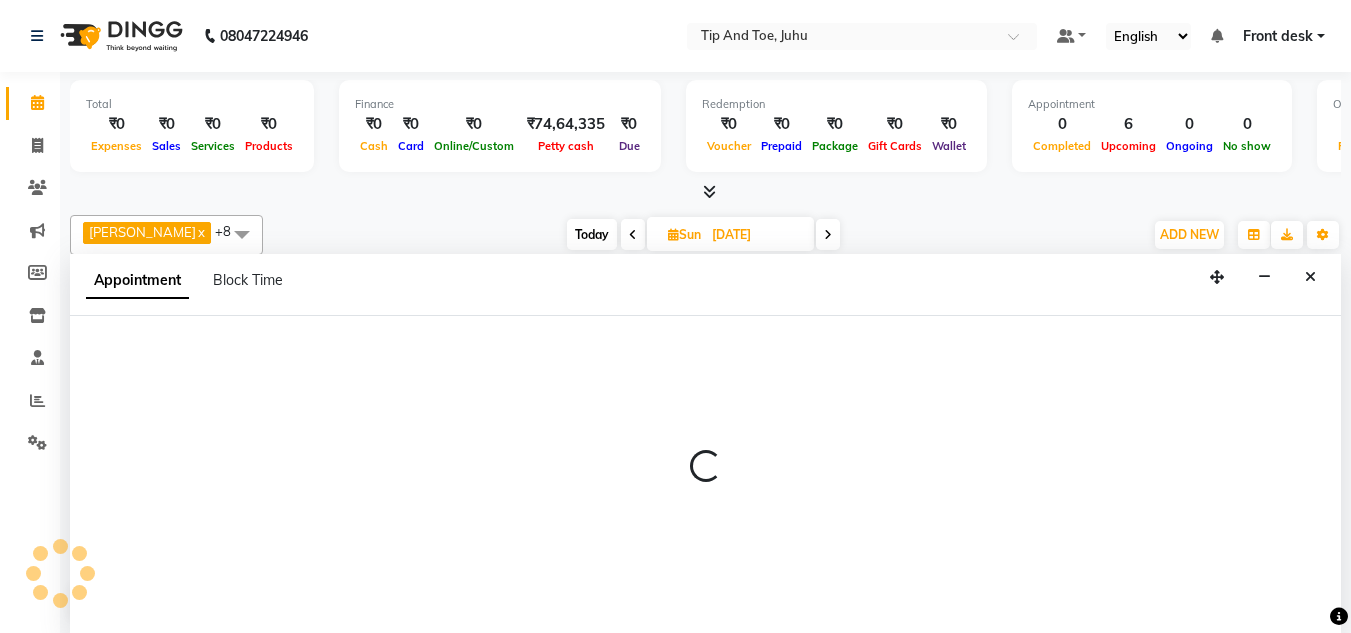 scroll, scrollTop: 1, scrollLeft: 0, axis: vertical 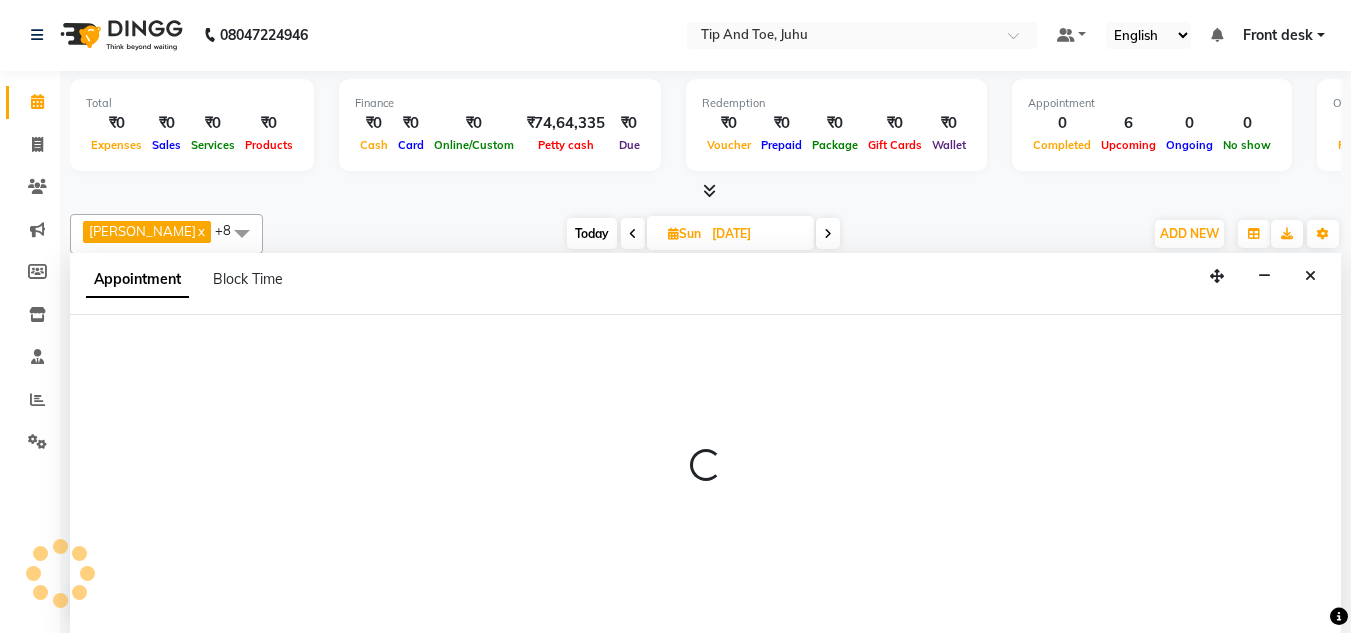 select on "37351" 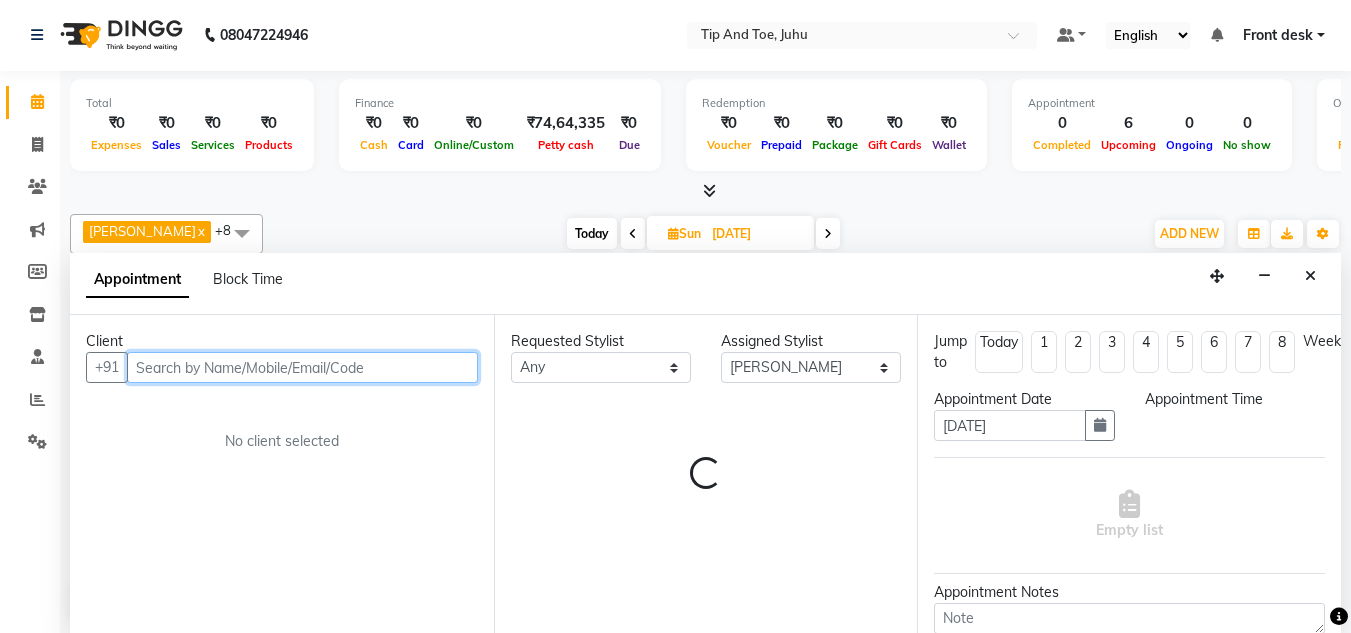 select on "720" 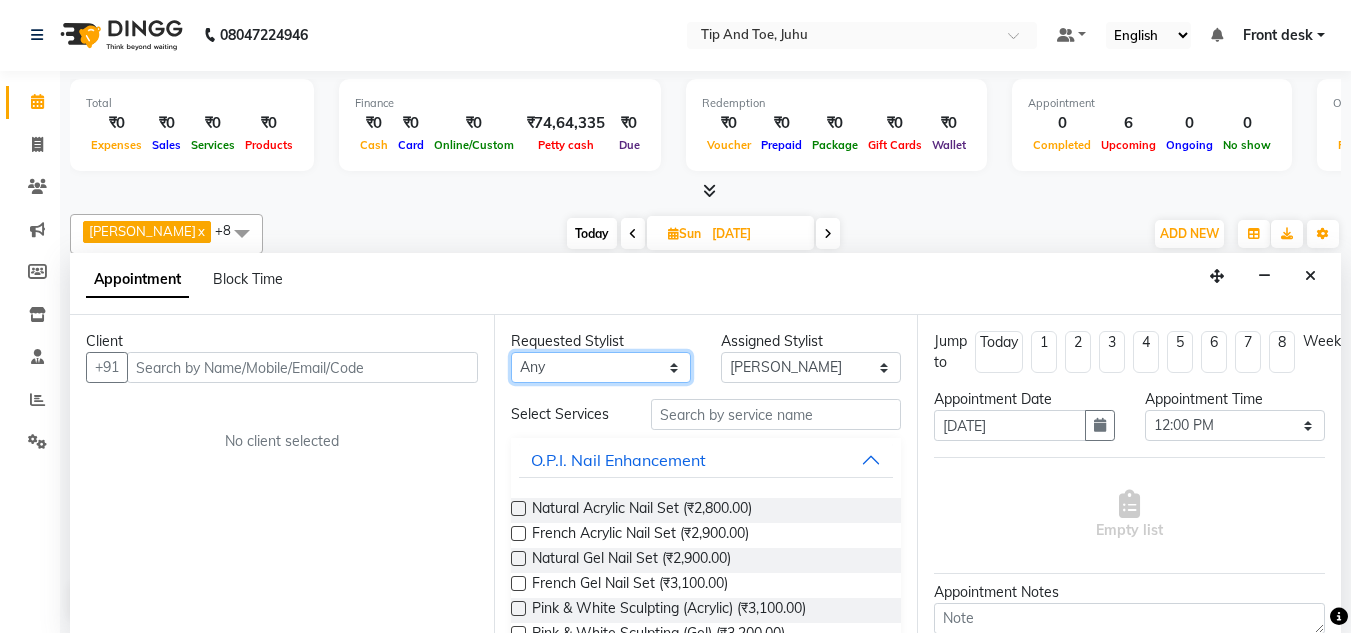 click on "Any ABIK  ACHAN AJAY UTKAR AKASH AKSHATA ARBAZ BABU BILAL CHITRA DANISH DHANSHREE KEISHEEN KUMAR NIKHIL POONAM RAHUL RICHION SADHNA SANJAY MAMA VINITA" at bounding box center (601, 367) 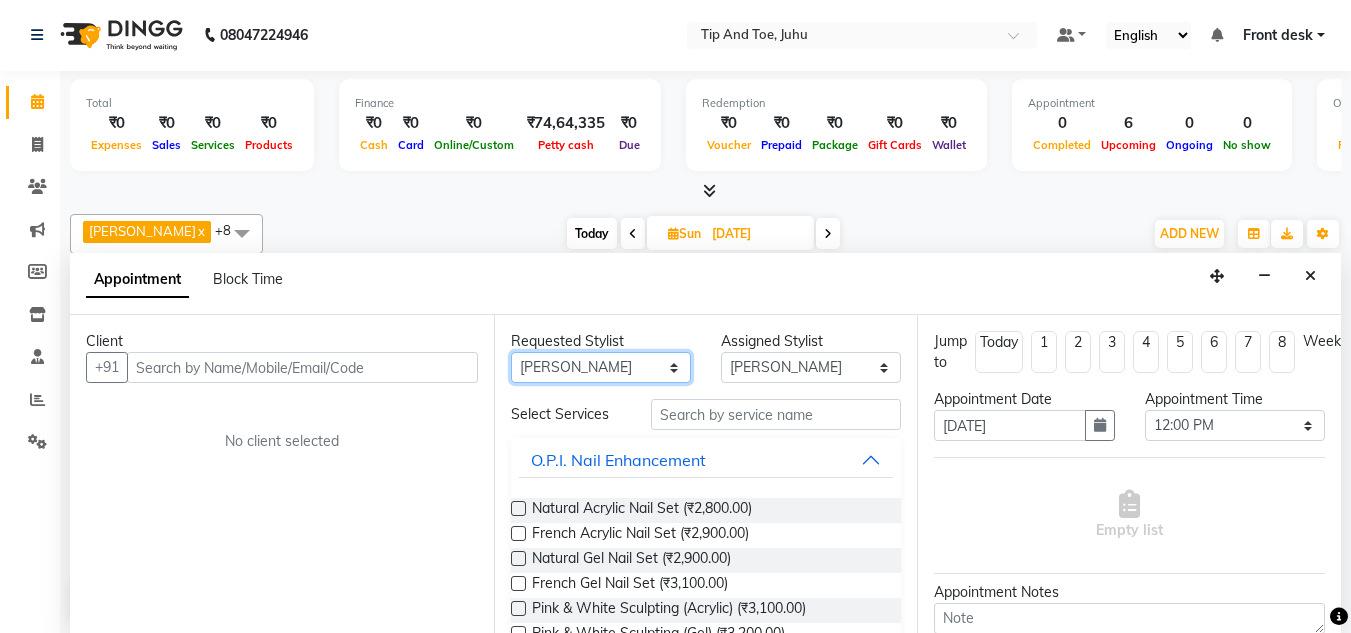 click on "Any ABIK  ACHAN AJAY UTKAR AKASH AKSHATA ARBAZ BABU BILAL CHITRA DANISH DHANSHREE KEISHEEN KUMAR NIKHIL POONAM RAHUL RICHION SADHNA SANJAY MAMA VINITA" at bounding box center (601, 367) 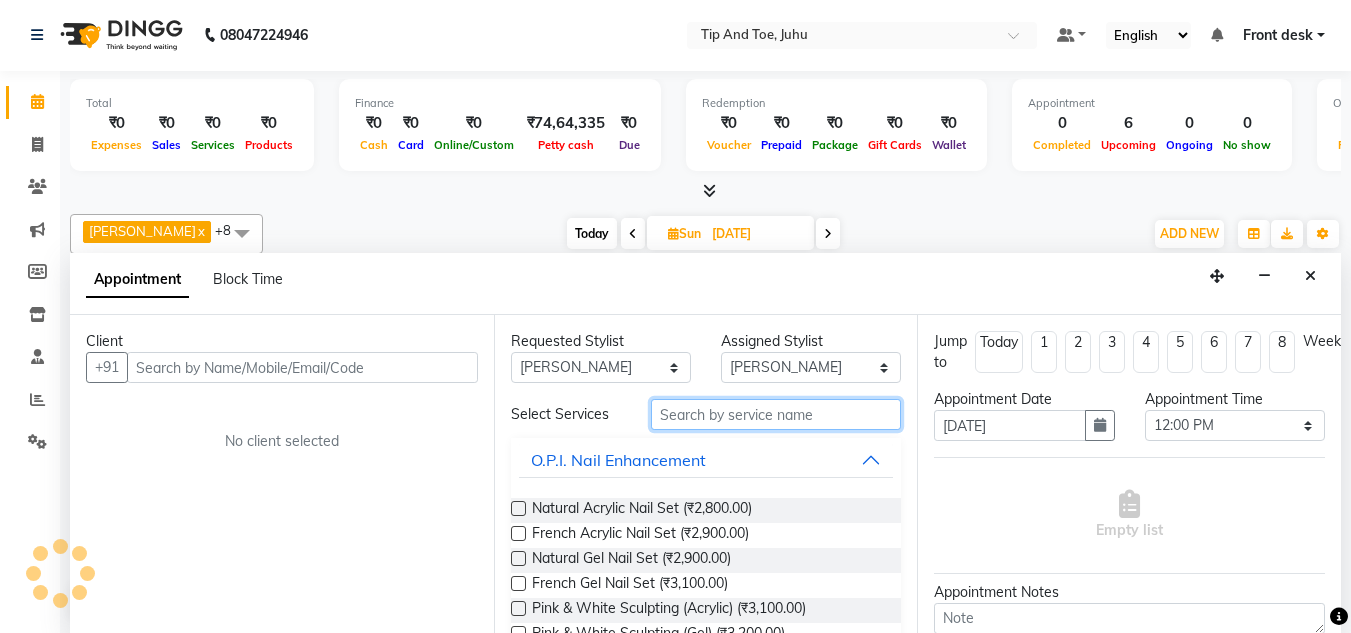 click at bounding box center [776, 414] 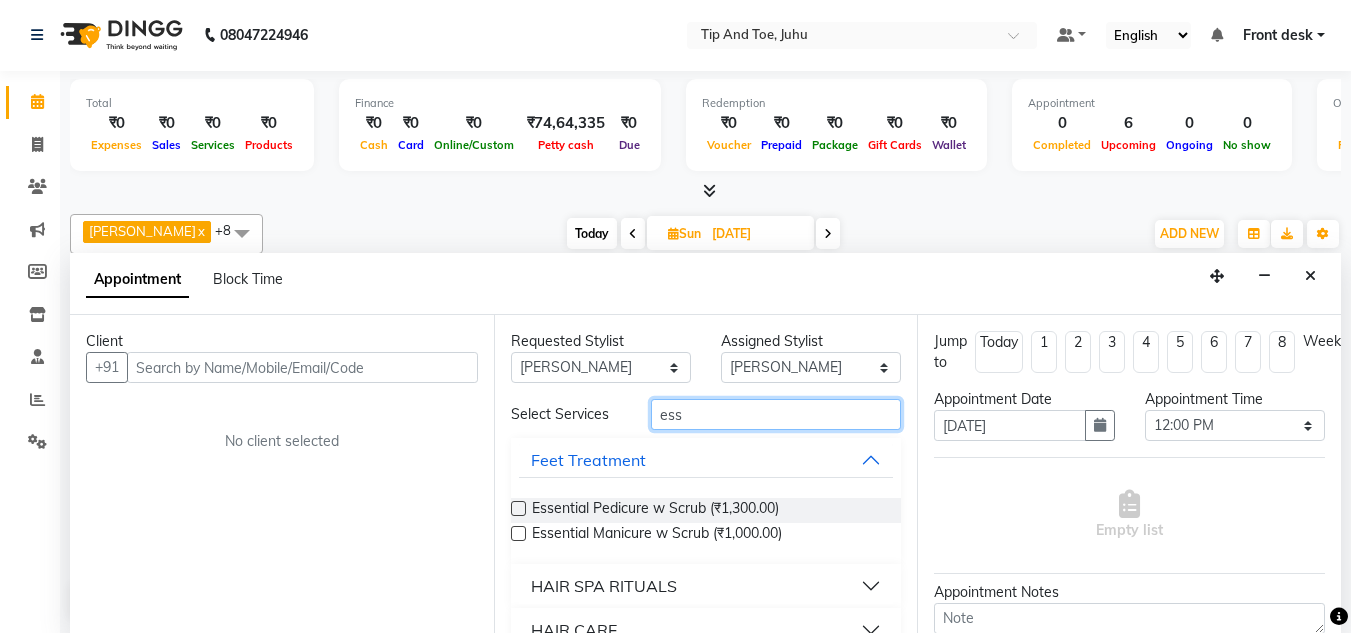 type on "ess" 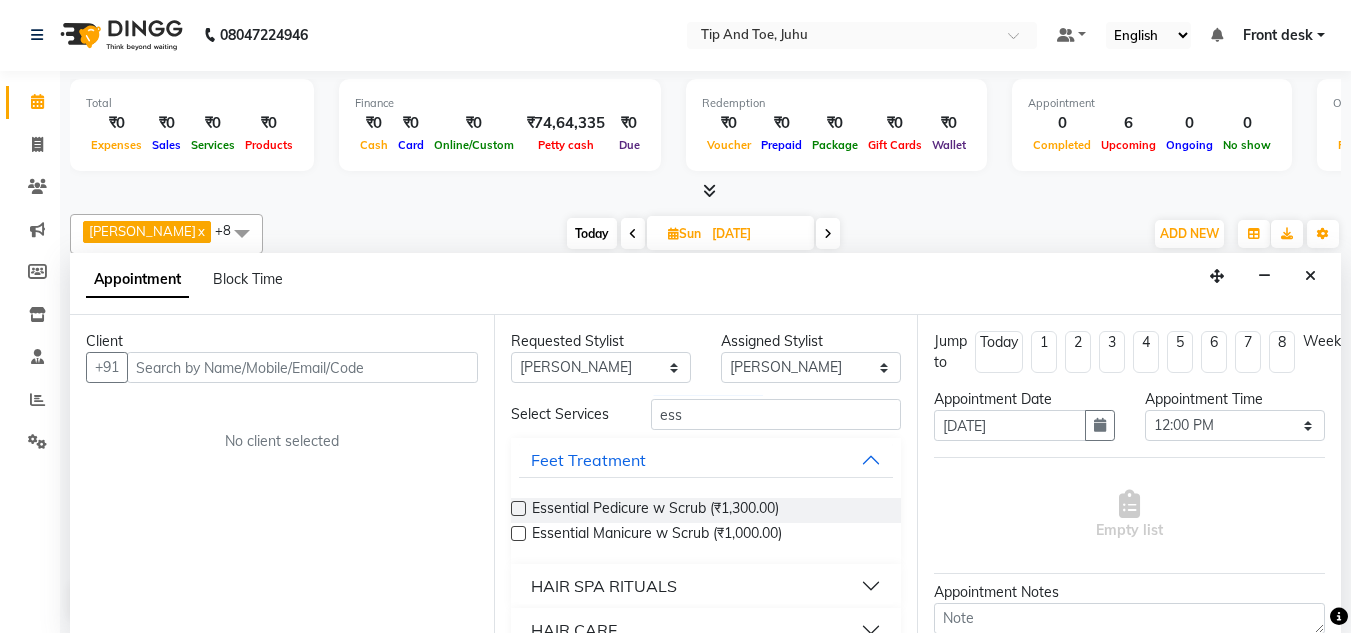 click at bounding box center (517, 512) 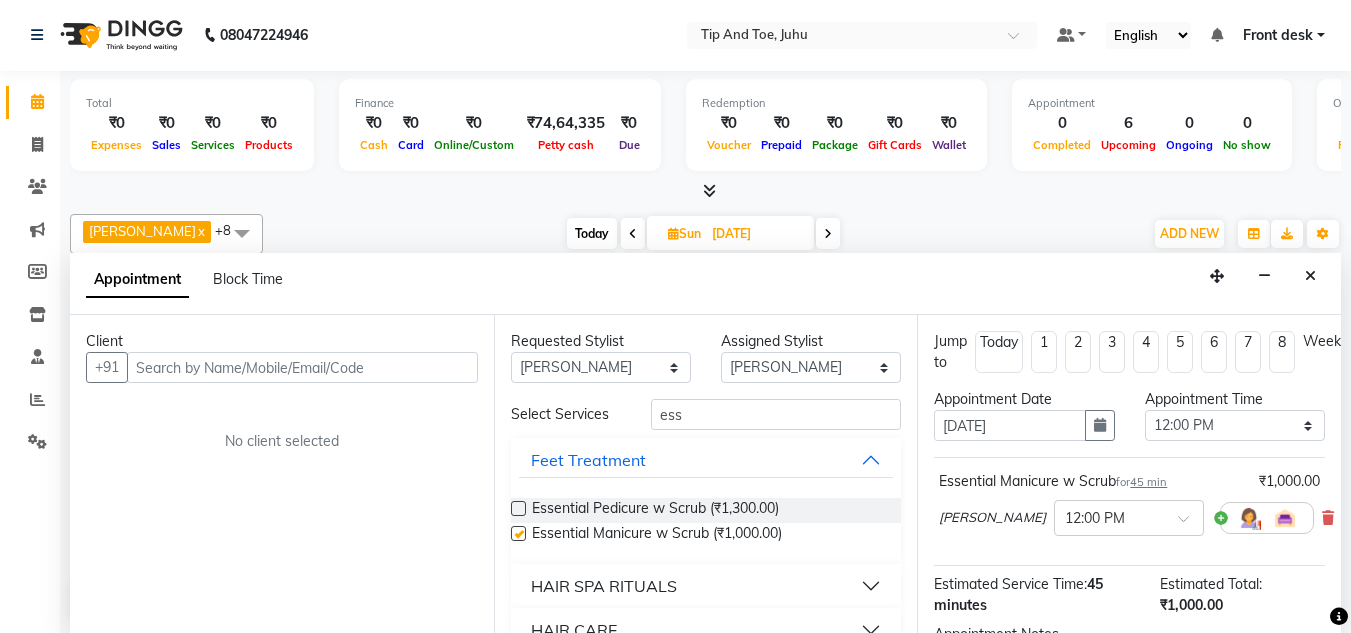 checkbox on "false" 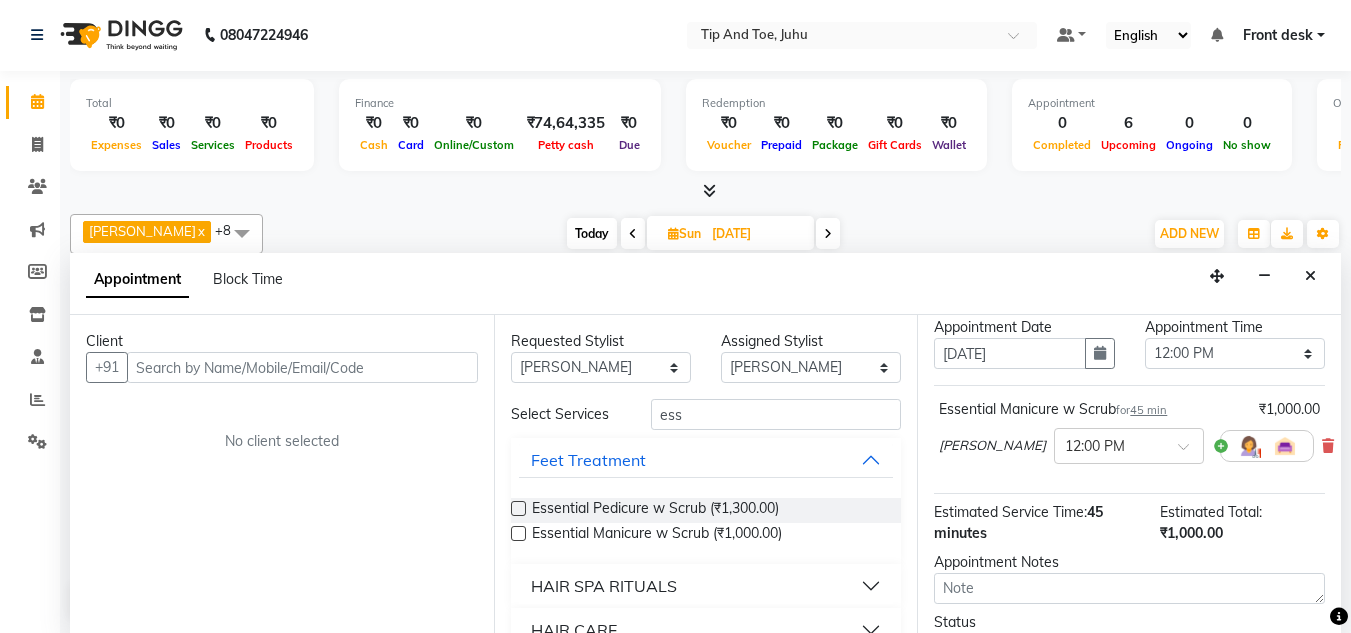 scroll, scrollTop: 57, scrollLeft: 0, axis: vertical 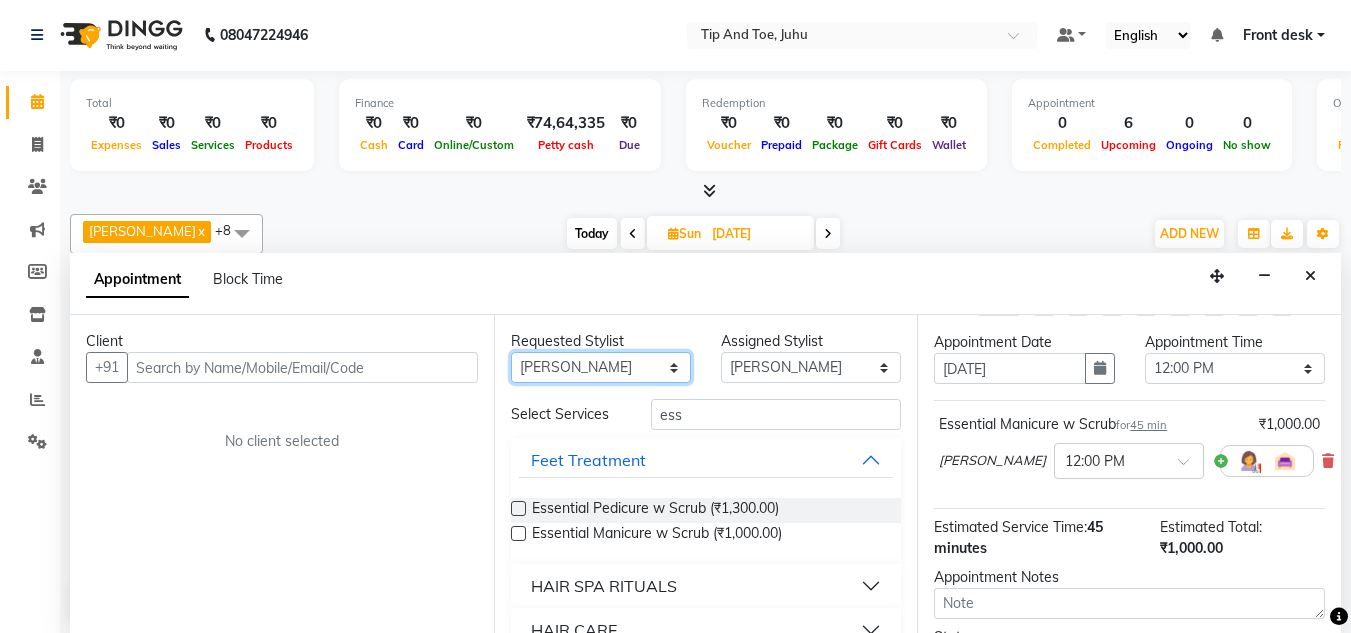 click on "Any ABIK  ACHAN AJAY UTKAR AKASH AKSHATA ARBAZ BABU BILAL CHITRA DANISH DHANSHREE KEISHEEN KUMAR NIKHIL POONAM RAHUL RICHION SADHNA SANJAY MAMA VINITA" at bounding box center [601, 367] 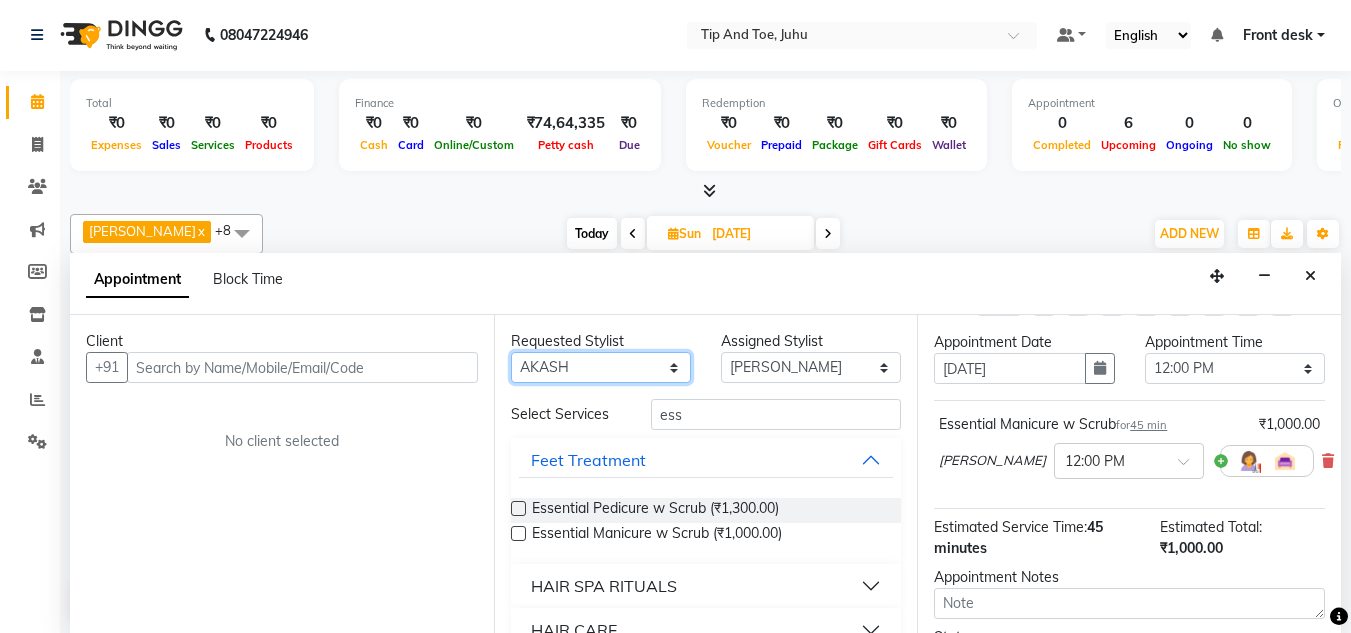 click on "Any ABIK  ACHAN AJAY UTKAR AKASH AKSHATA ARBAZ BABU BILAL CHITRA DANISH DHANSHREE KEISHEEN KUMAR NIKHIL POONAM RAHUL RICHION SADHNA SANJAY MAMA VINITA" at bounding box center (601, 367) 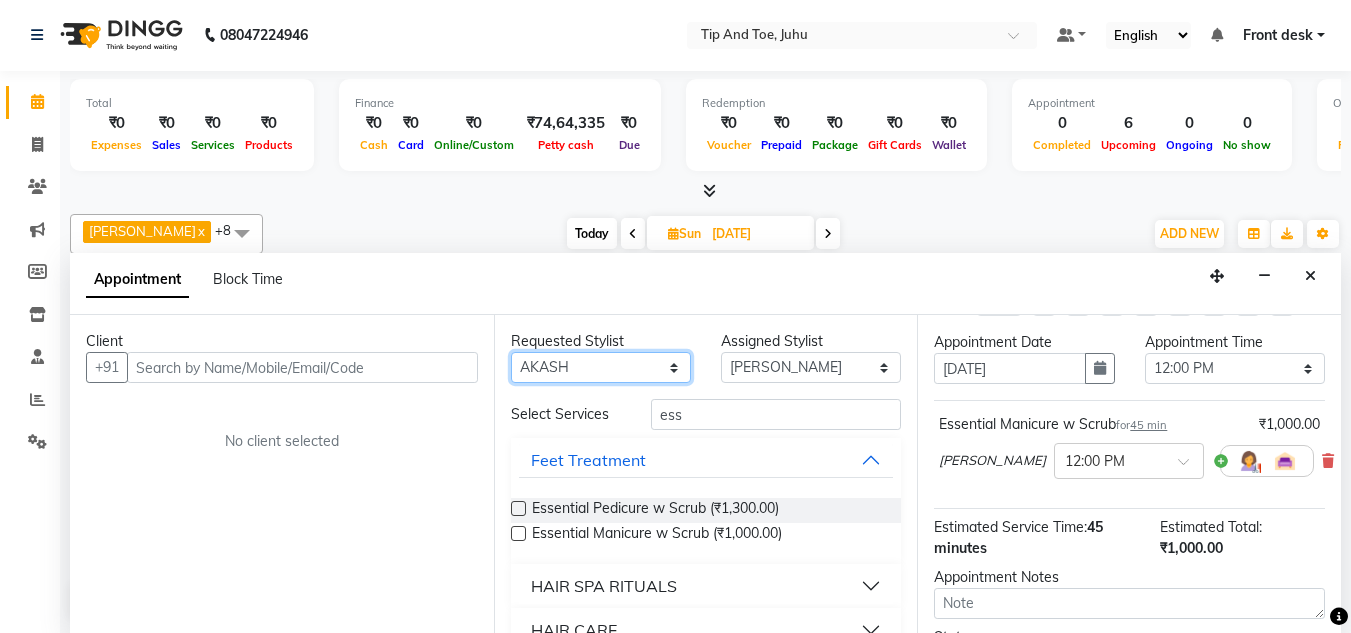 select on "37330" 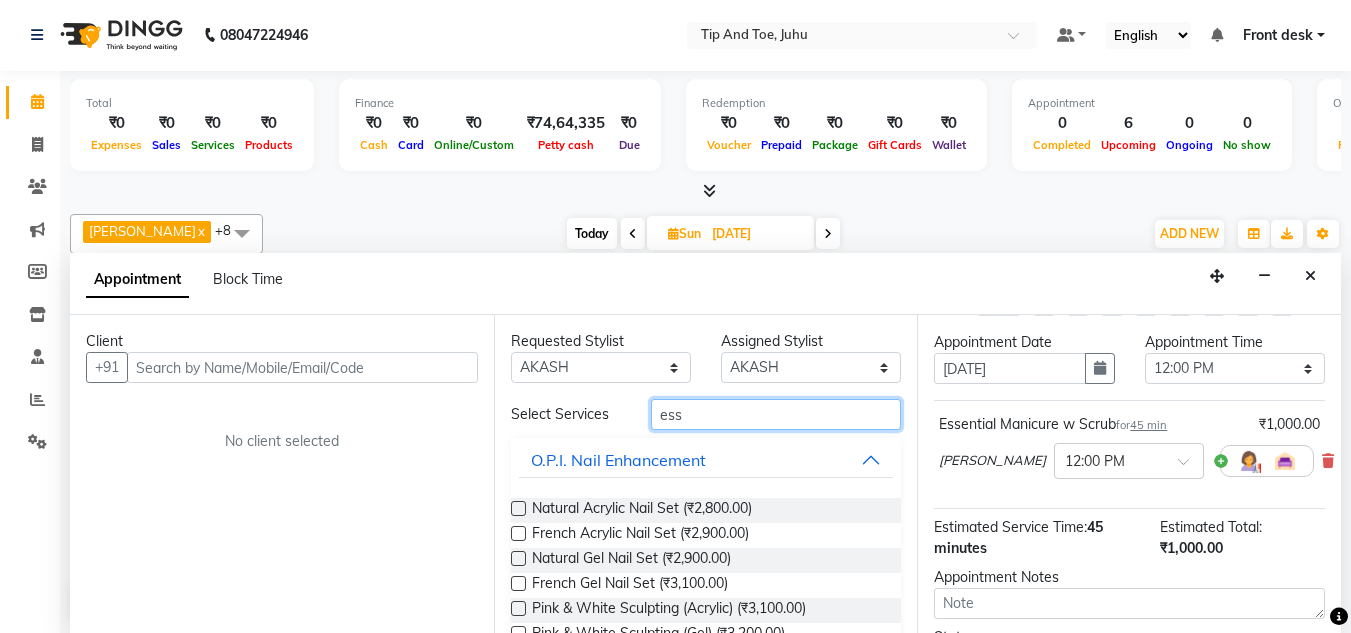 click on "ess" at bounding box center (776, 414) 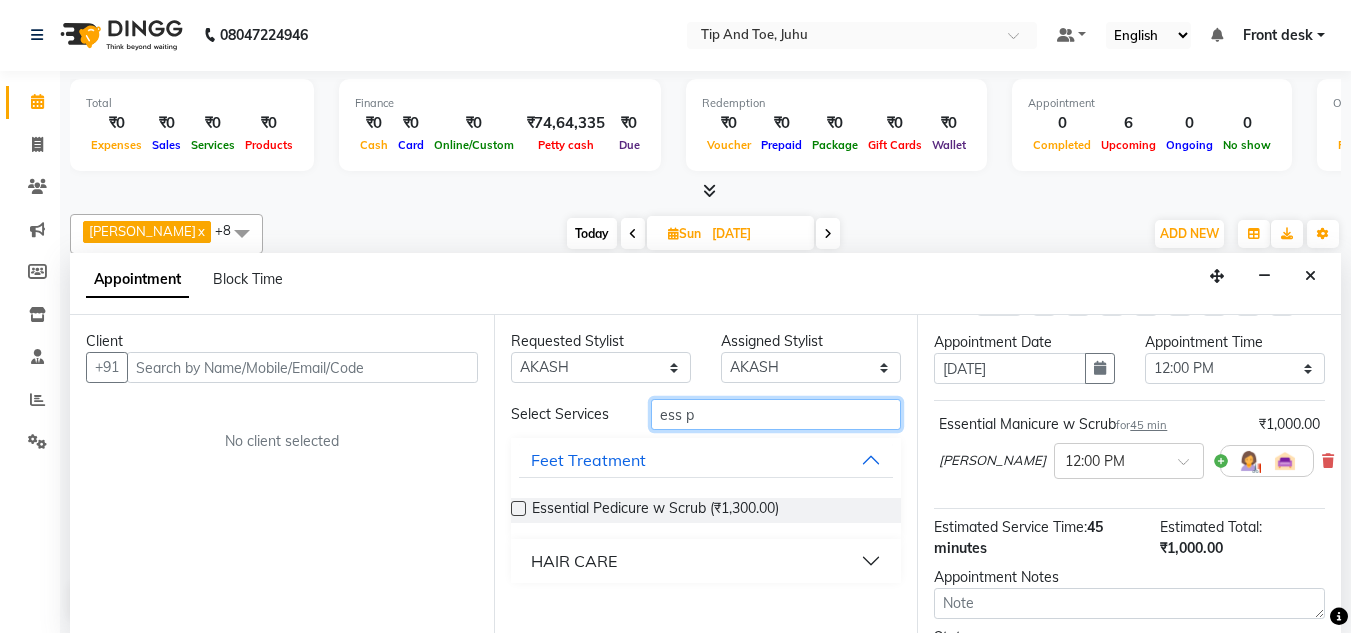 type on "ess p" 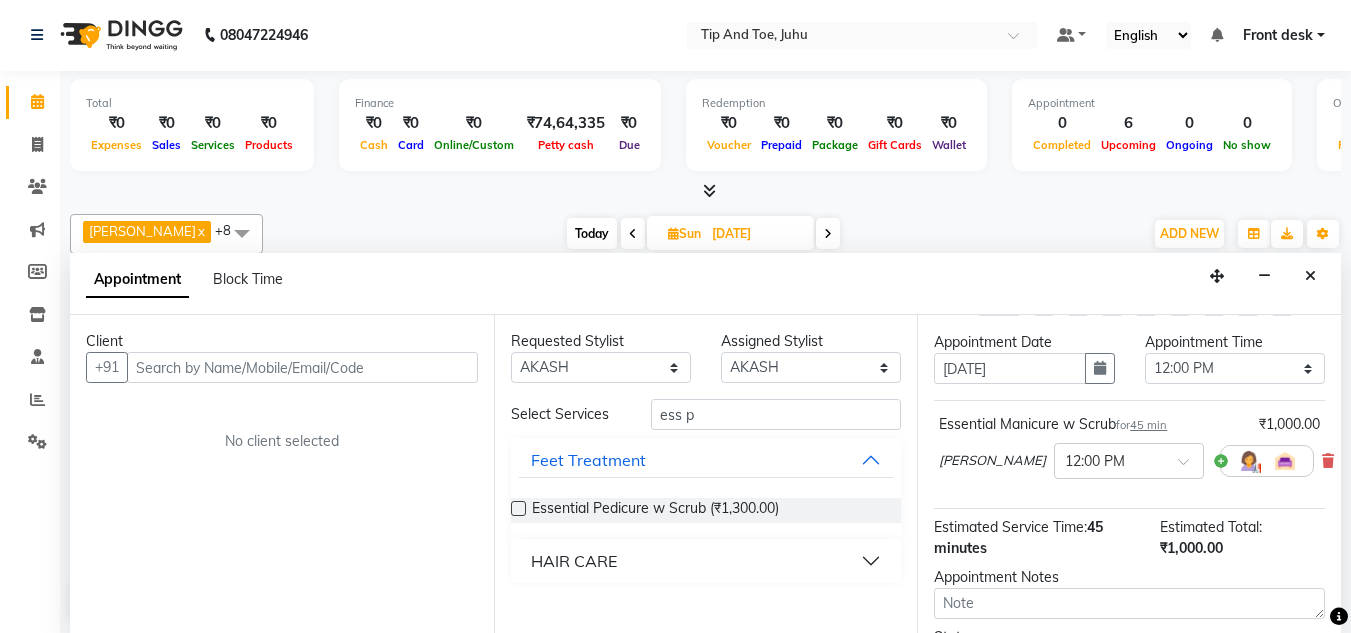 click at bounding box center (518, 508) 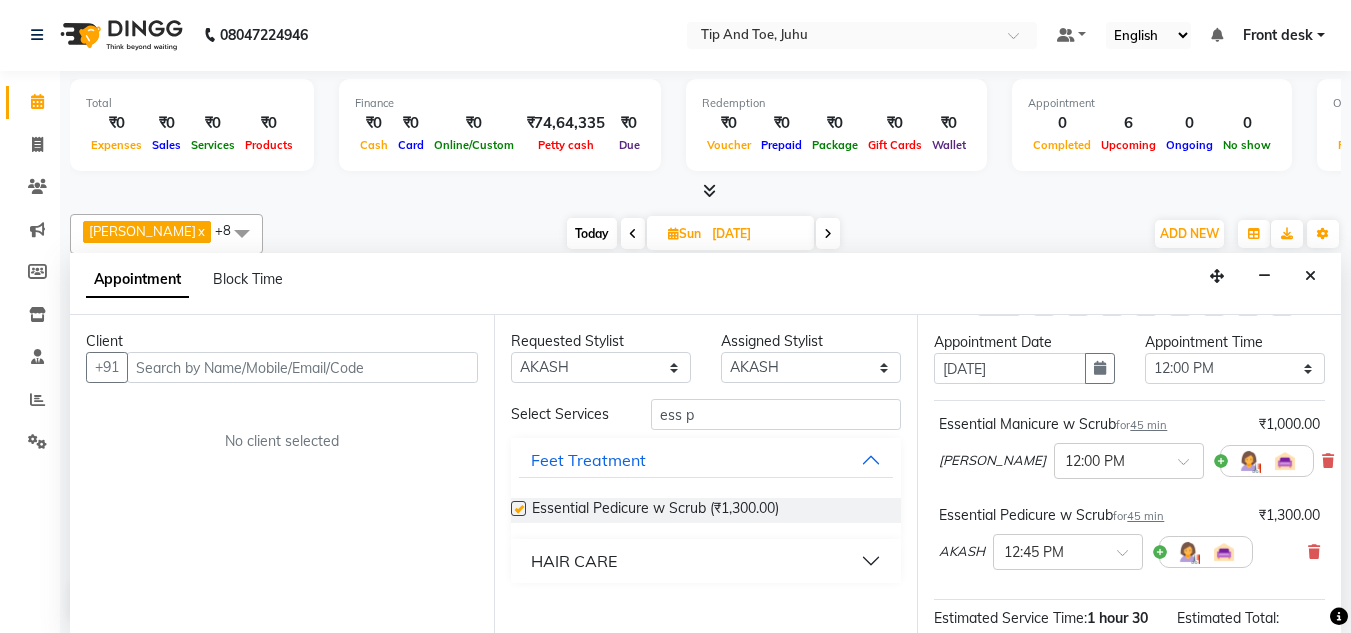 checkbox on "false" 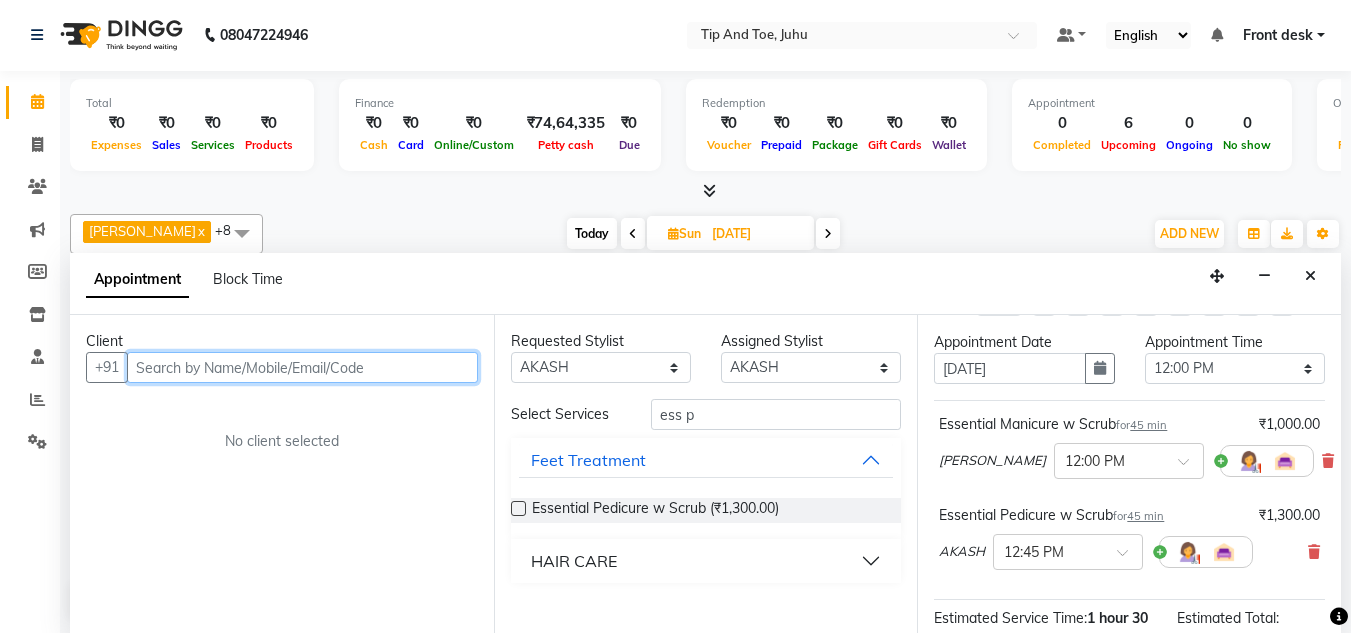 click at bounding box center (302, 367) 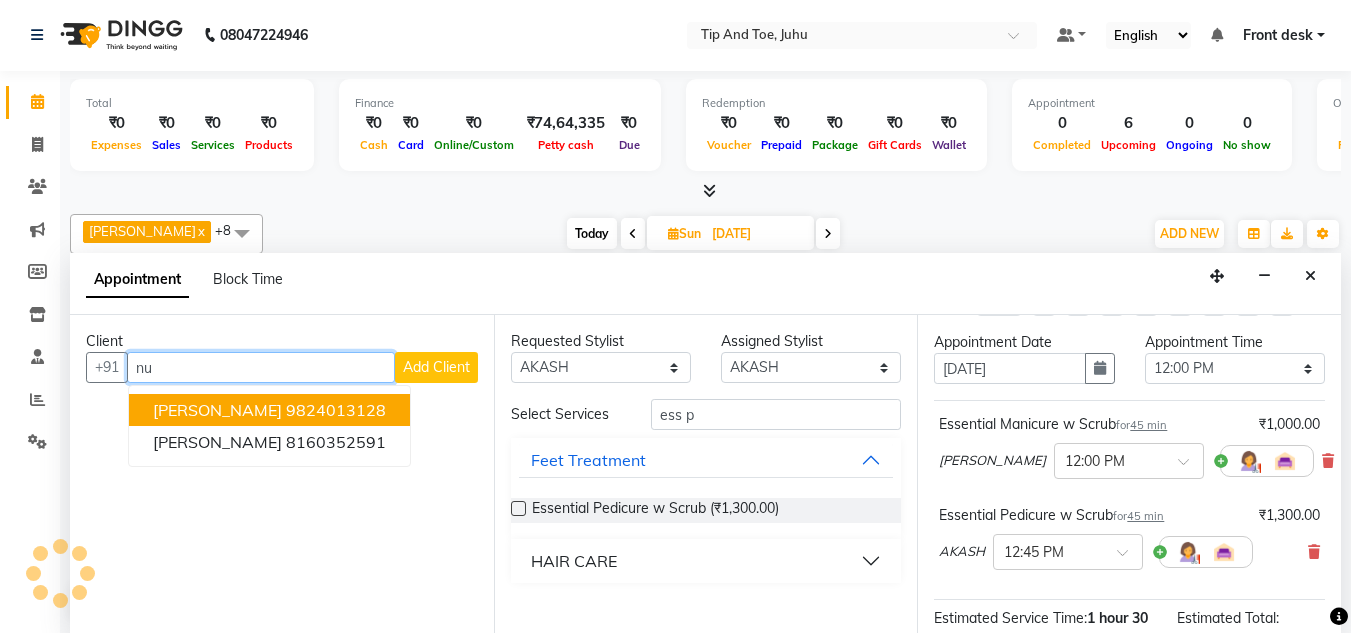 type on "n" 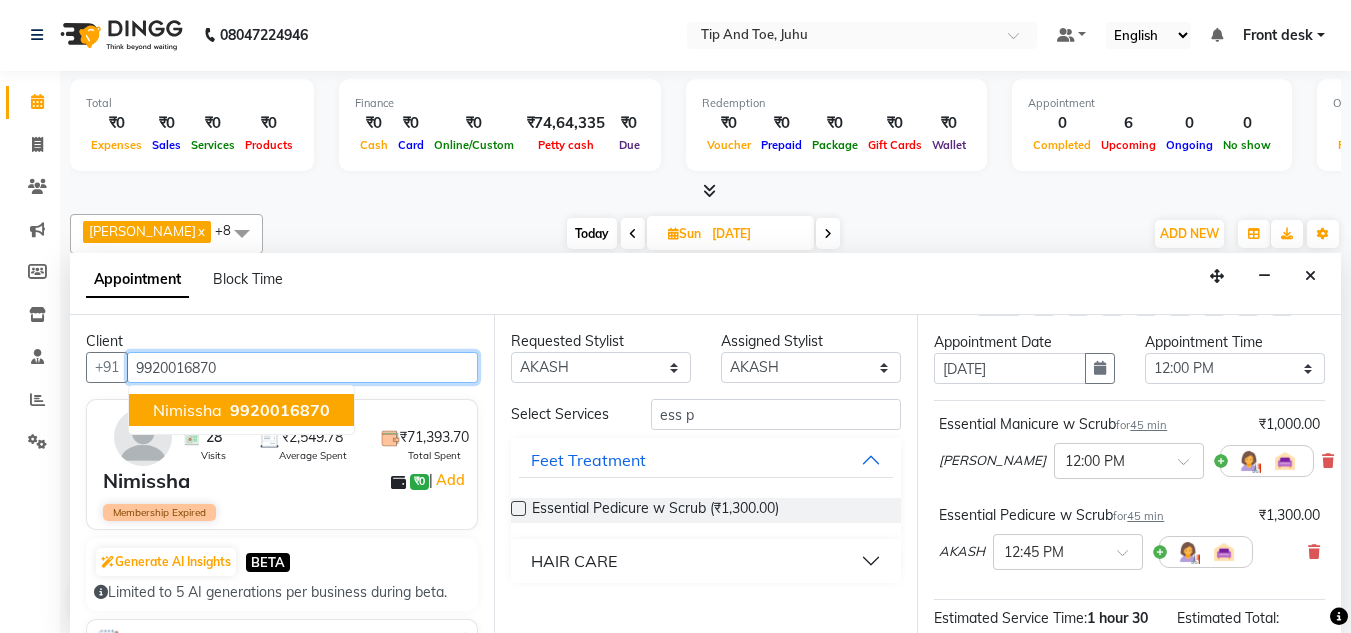click on "9920016870" at bounding box center [280, 410] 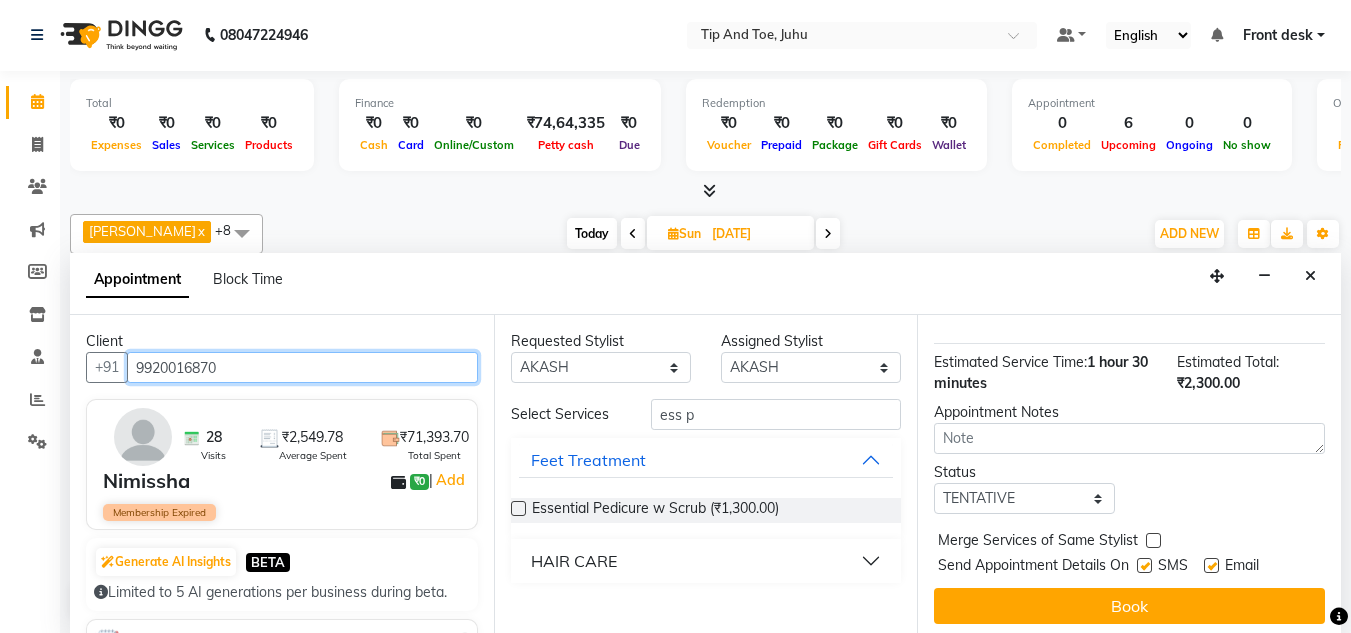 scroll, scrollTop: 335, scrollLeft: 0, axis: vertical 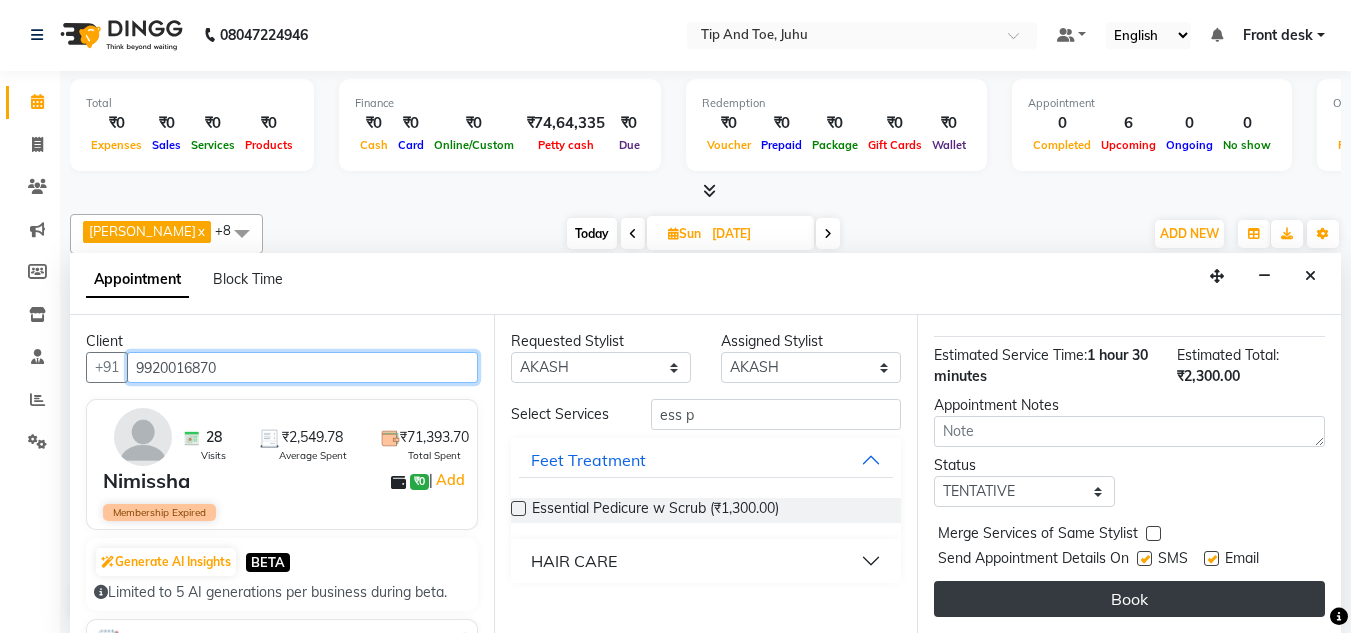 type on "9920016870" 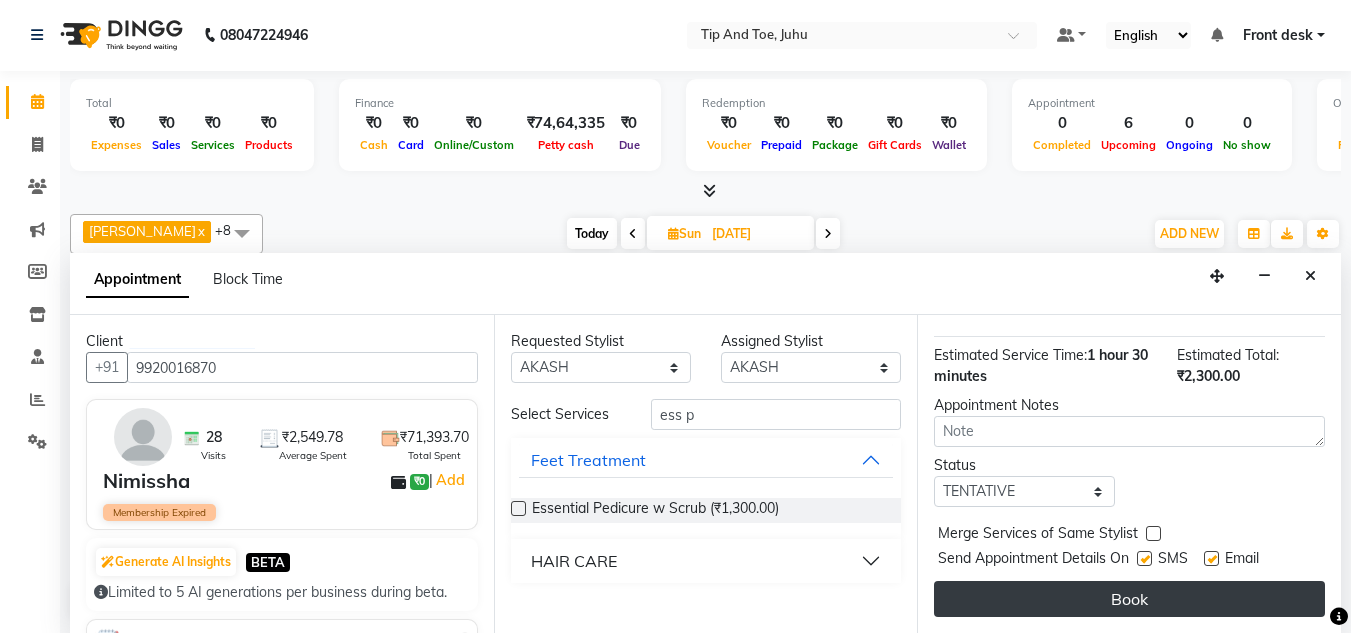 click on "Book" at bounding box center [1129, 599] 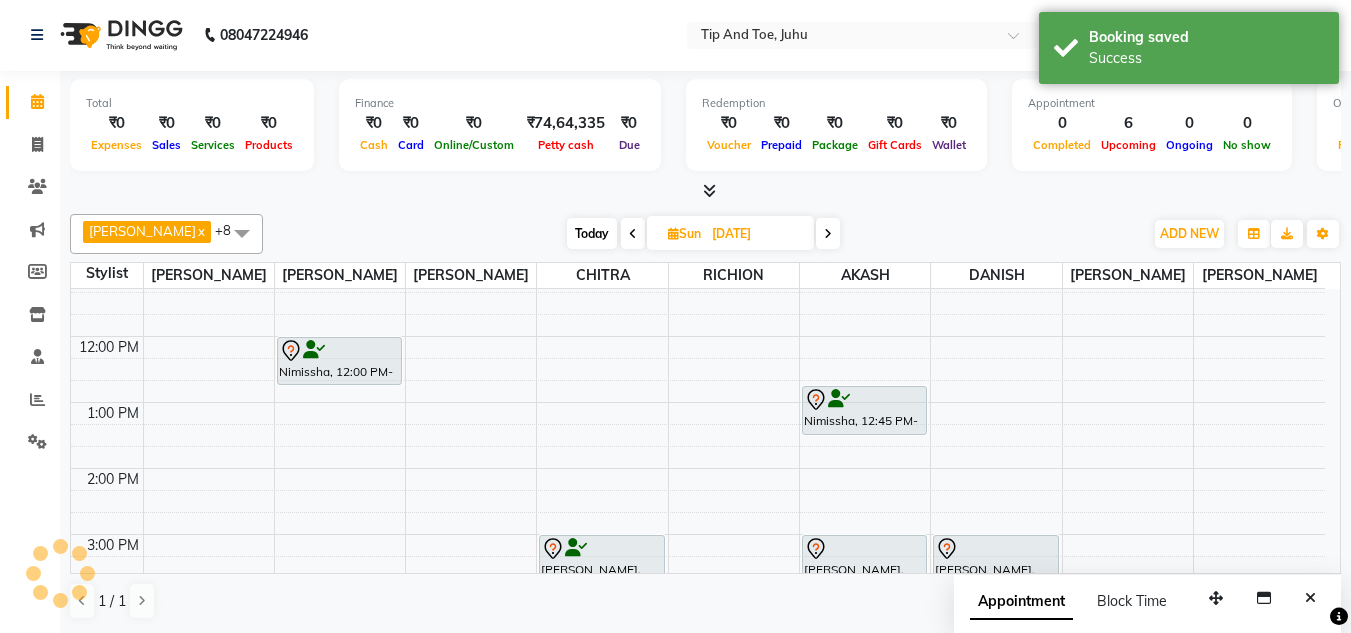 scroll, scrollTop: 0, scrollLeft: 0, axis: both 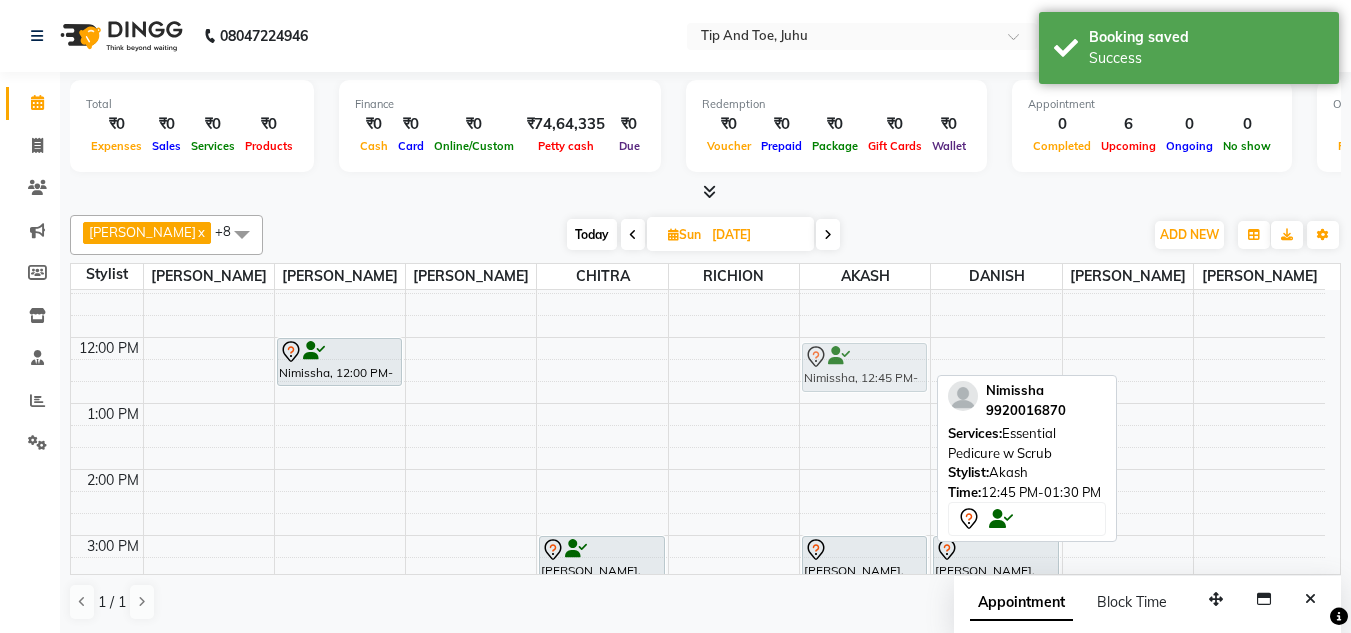 drag, startPoint x: 860, startPoint y: 405, endPoint x: 864, endPoint y: 362, distance: 43.185646 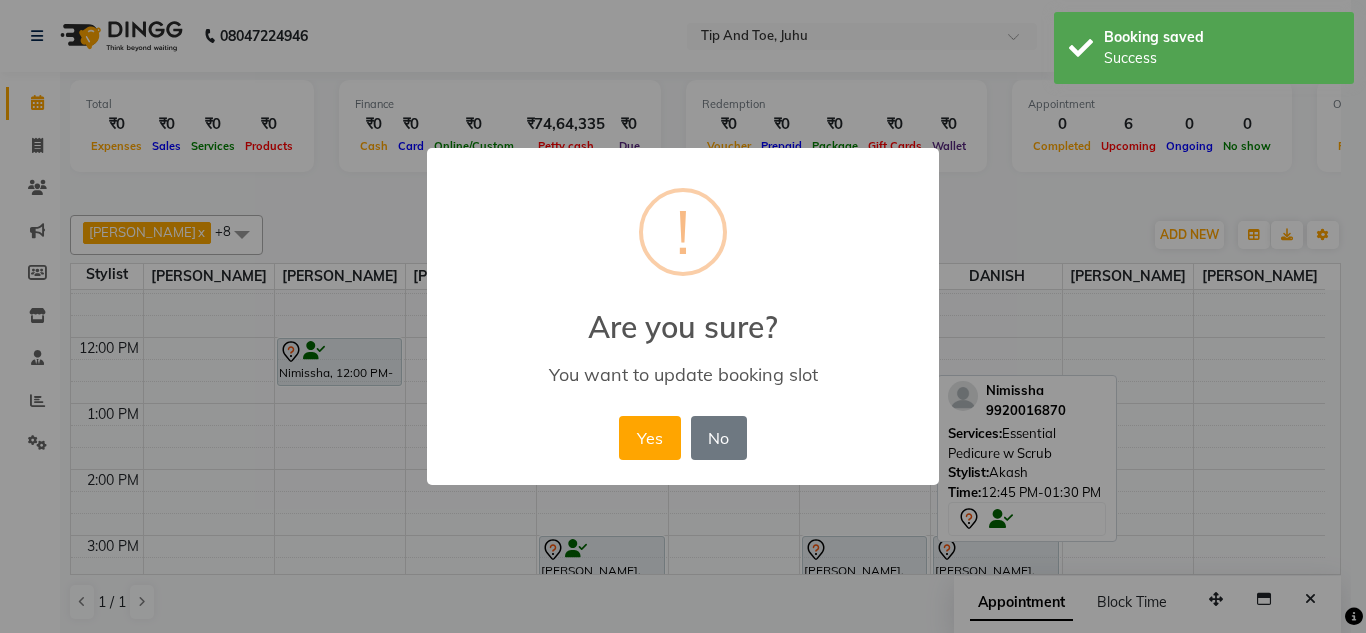 drag, startPoint x: 664, startPoint y: 436, endPoint x: 518, endPoint y: 627, distance: 240.41006 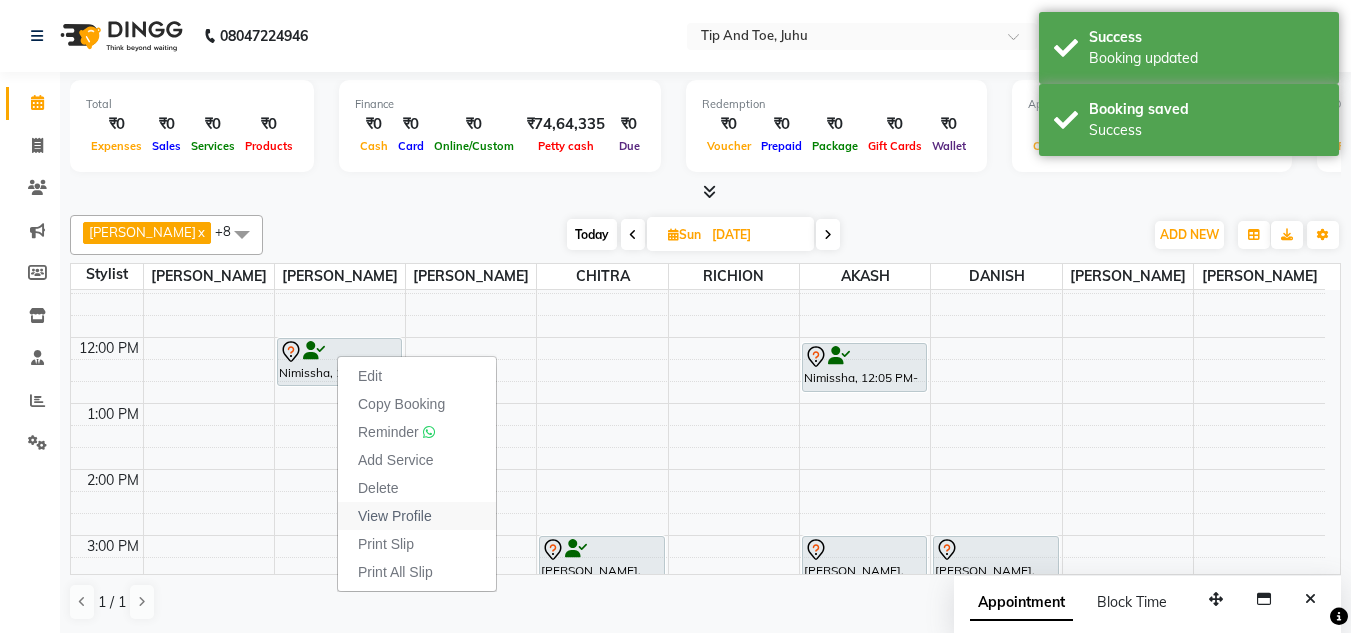 click on "View Profile" at bounding box center [395, 516] 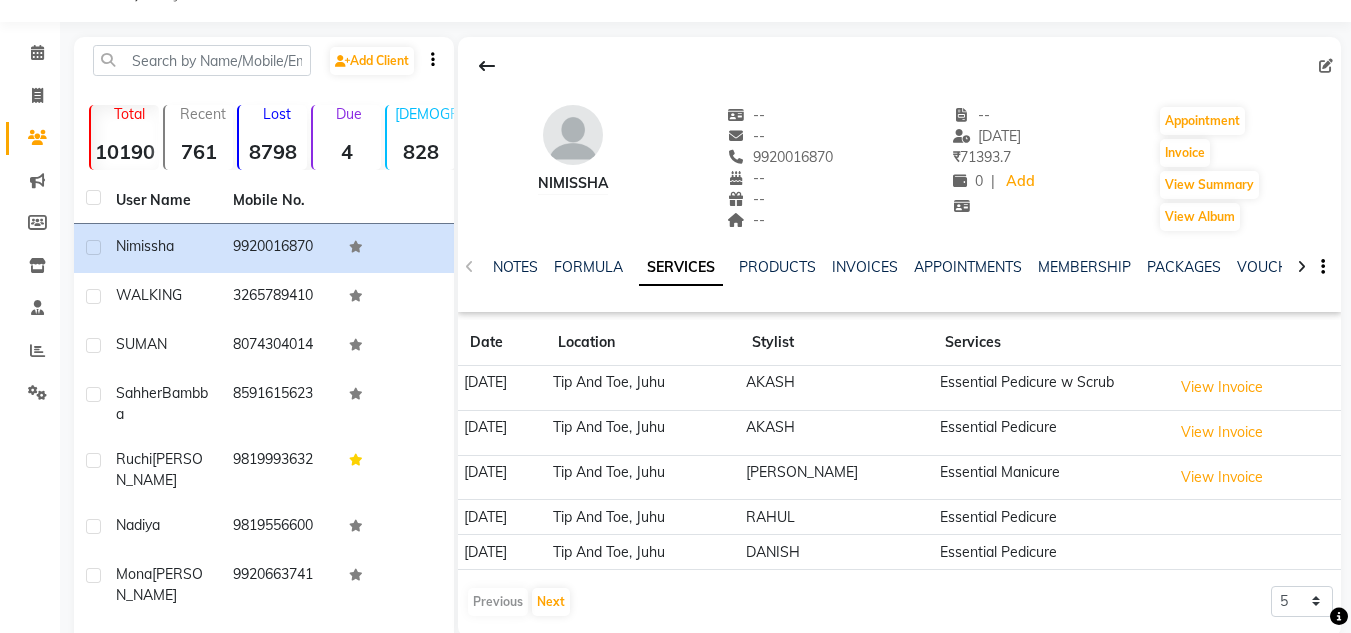 scroll, scrollTop: 0, scrollLeft: 0, axis: both 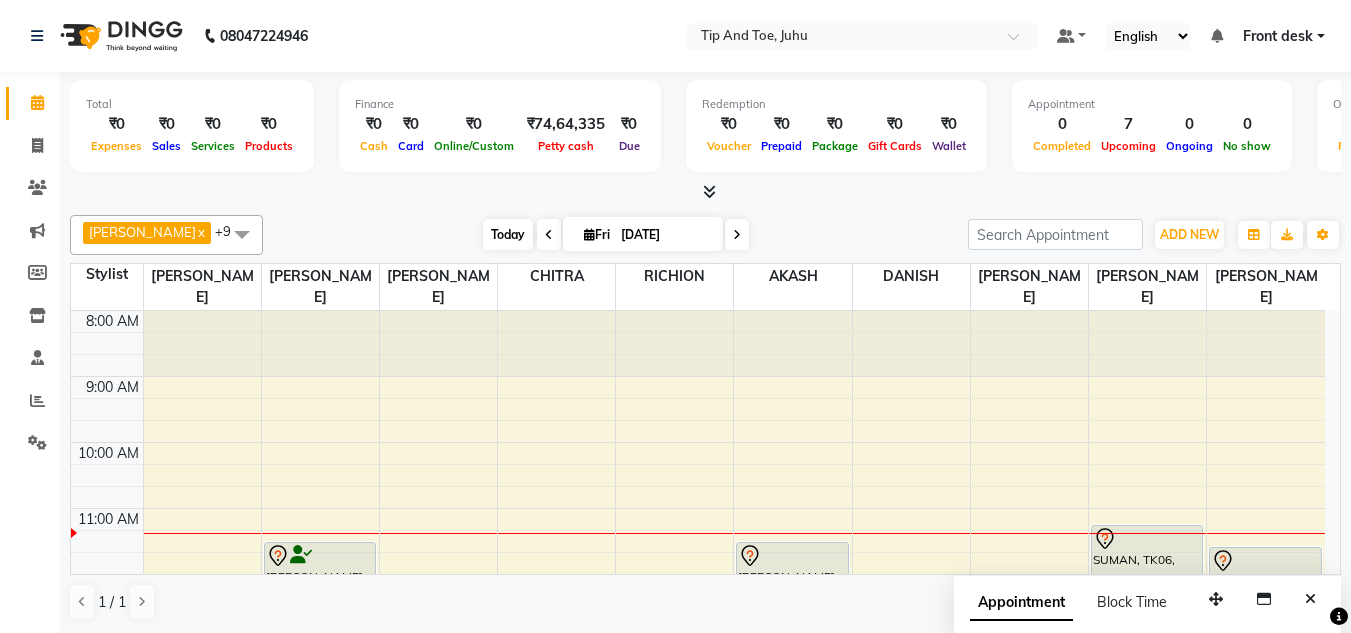 click on "Today" at bounding box center (508, 234) 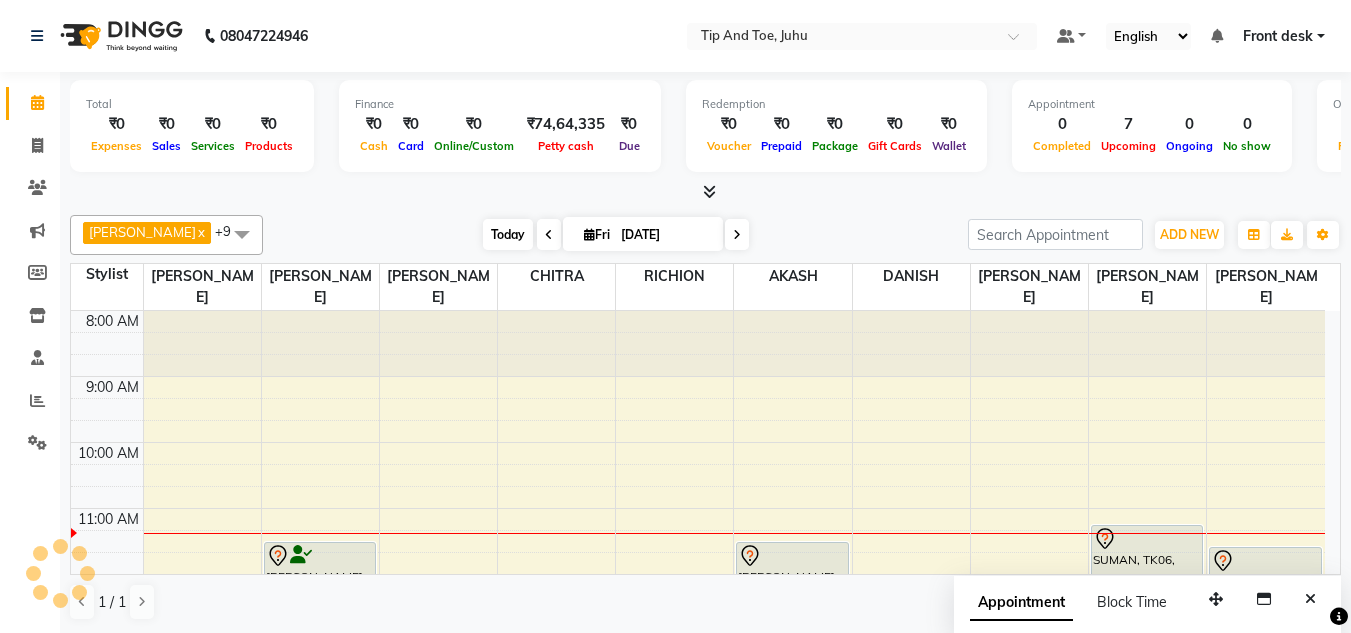 scroll, scrollTop: 199, scrollLeft: 0, axis: vertical 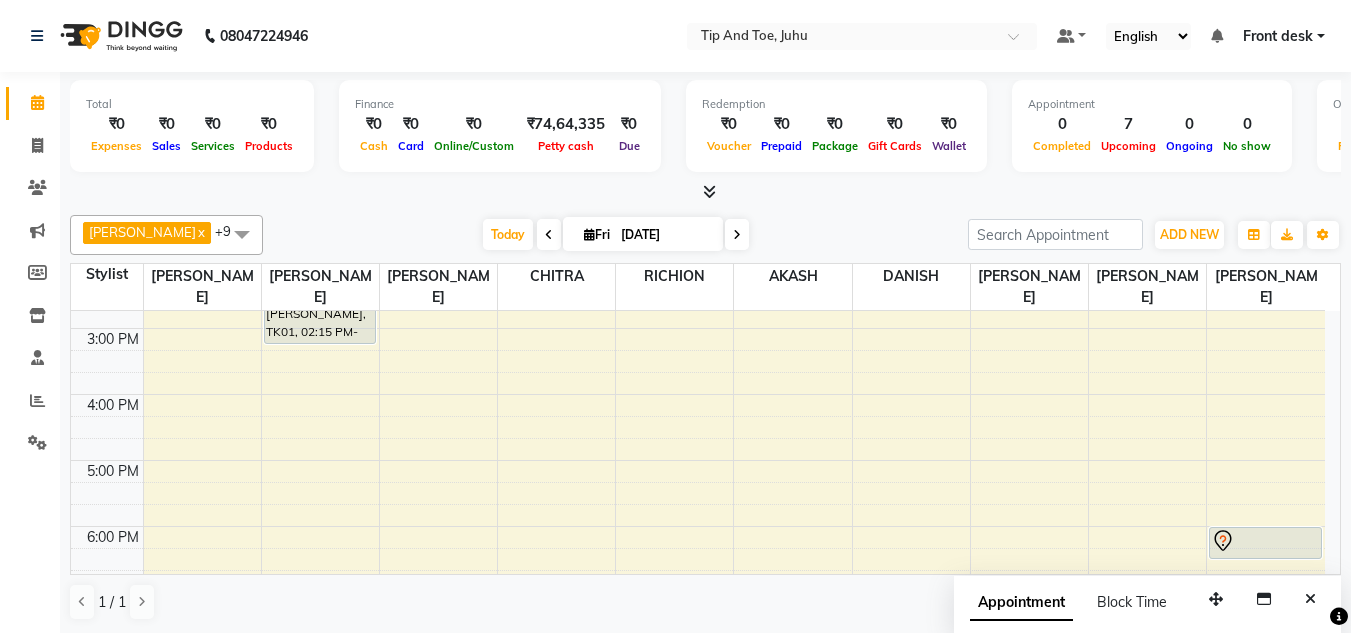 click at bounding box center (242, 234) 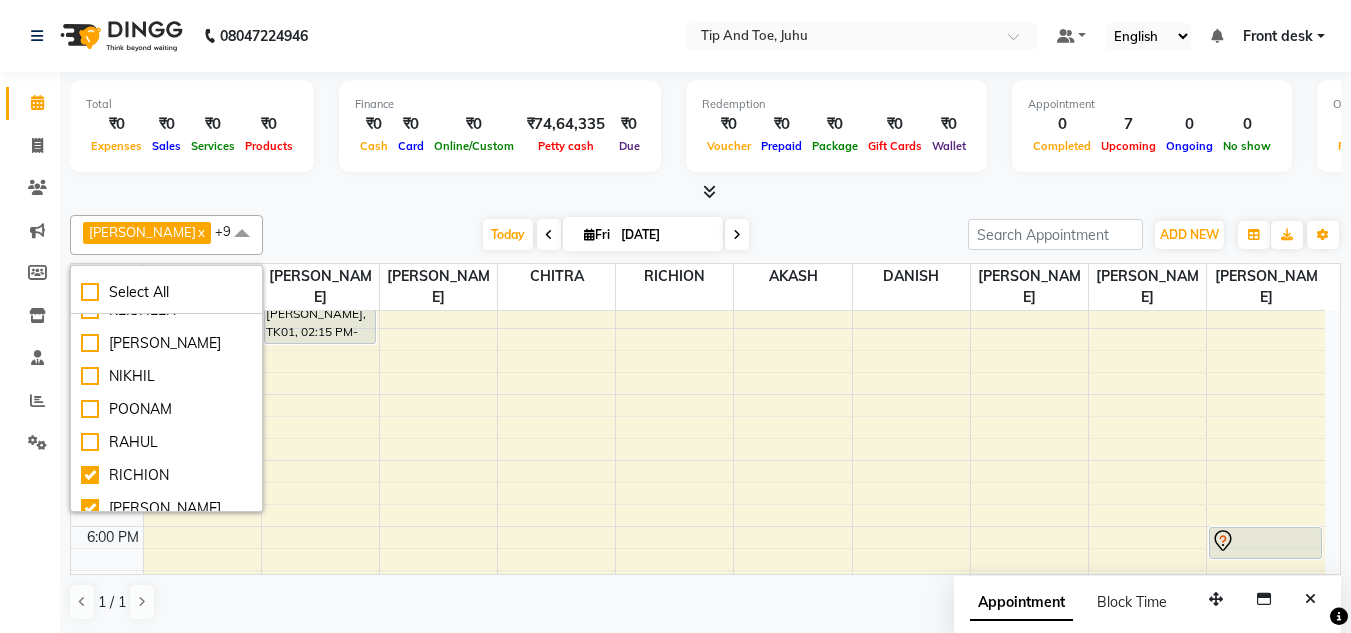 scroll, scrollTop: 461, scrollLeft: 0, axis: vertical 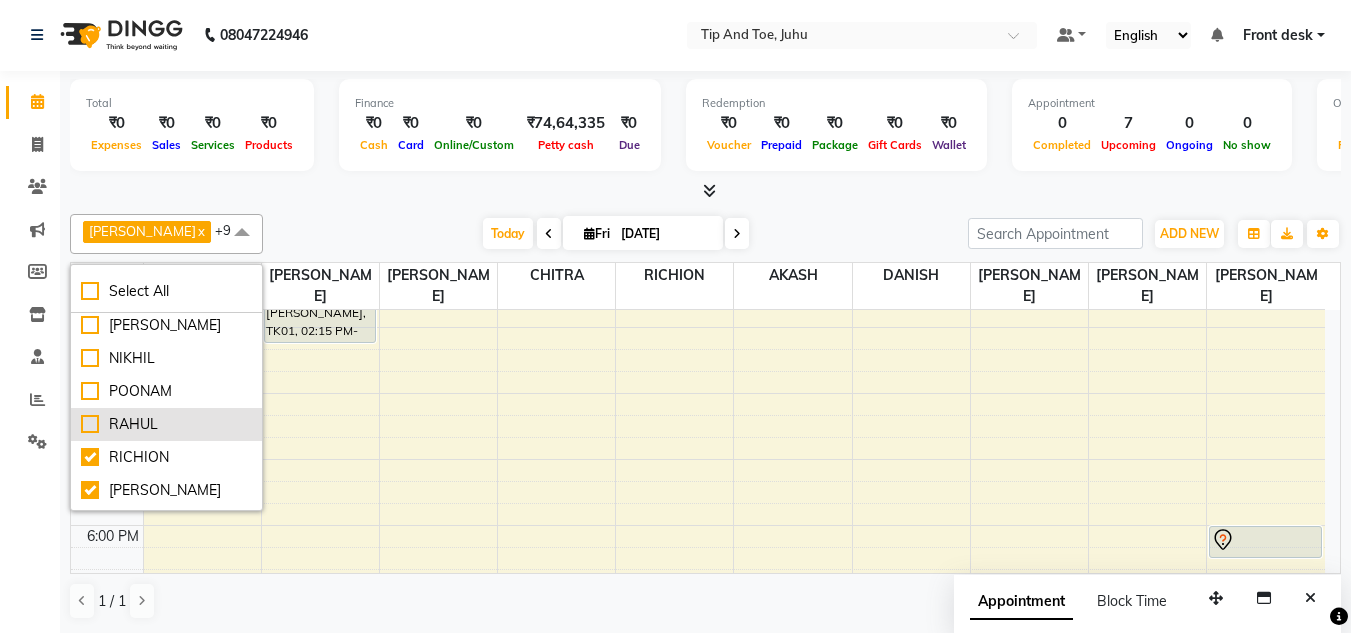 click on "RAHUL" at bounding box center (166, 424) 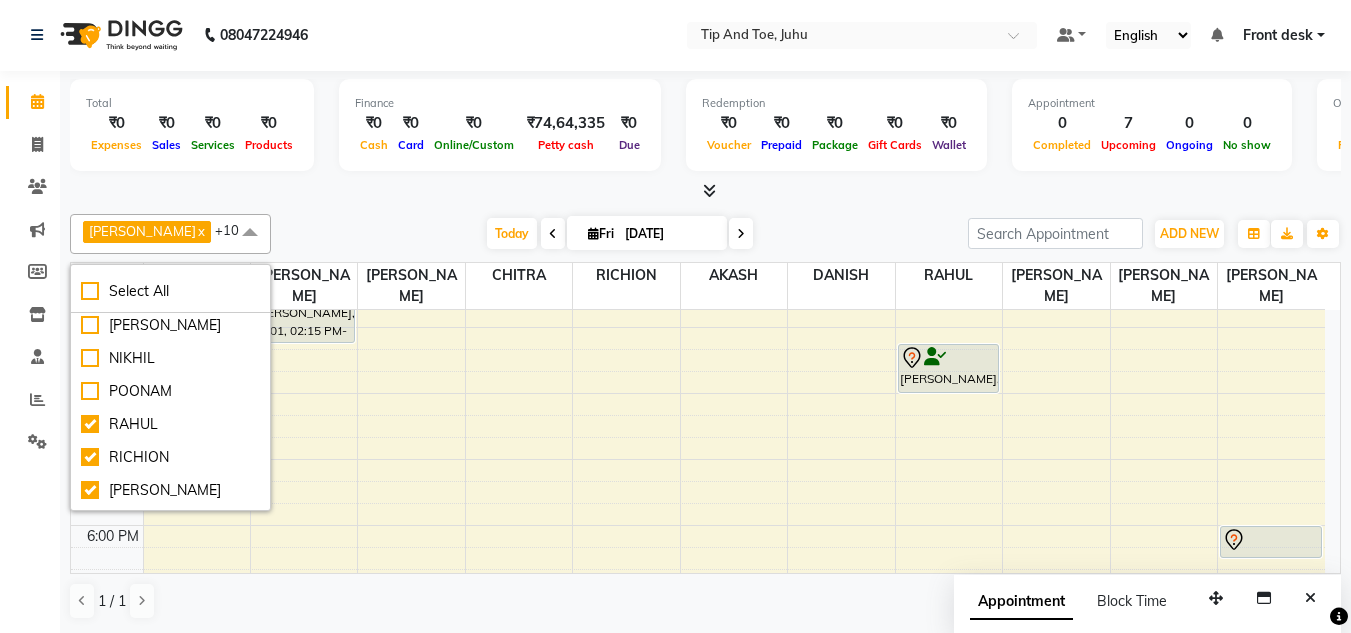 click on "Total  ₹0  Expenses ₹0  Sales ₹0  Services ₹0  Products Finance  ₹0  Cash ₹0  Card ₹0  Online/Custom ₹74,64,335 [PERSON_NAME] cash ₹0 Due  Redemption  ₹0 Voucher ₹0 Prepaid ₹0 Package ₹0  Gift Cards ₹0  Wallet  Appointment  0 Completed 7 Upcoming 0 Ongoing 0 No show  Other sales  ₹0  Packages ₹0  Memberships ₹0  Vouchers ₹0  Prepaids ₹0  Gift Cards" at bounding box center (705, 136) 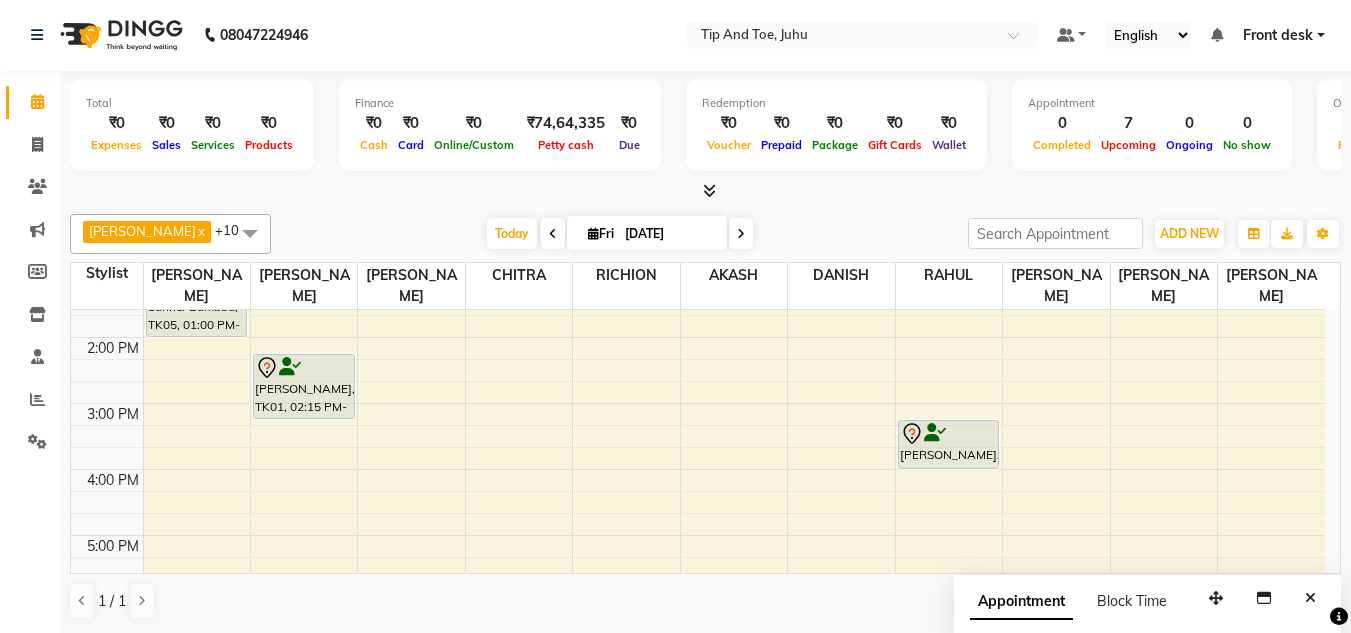 scroll, scrollTop: 375, scrollLeft: 0, axis: vertical 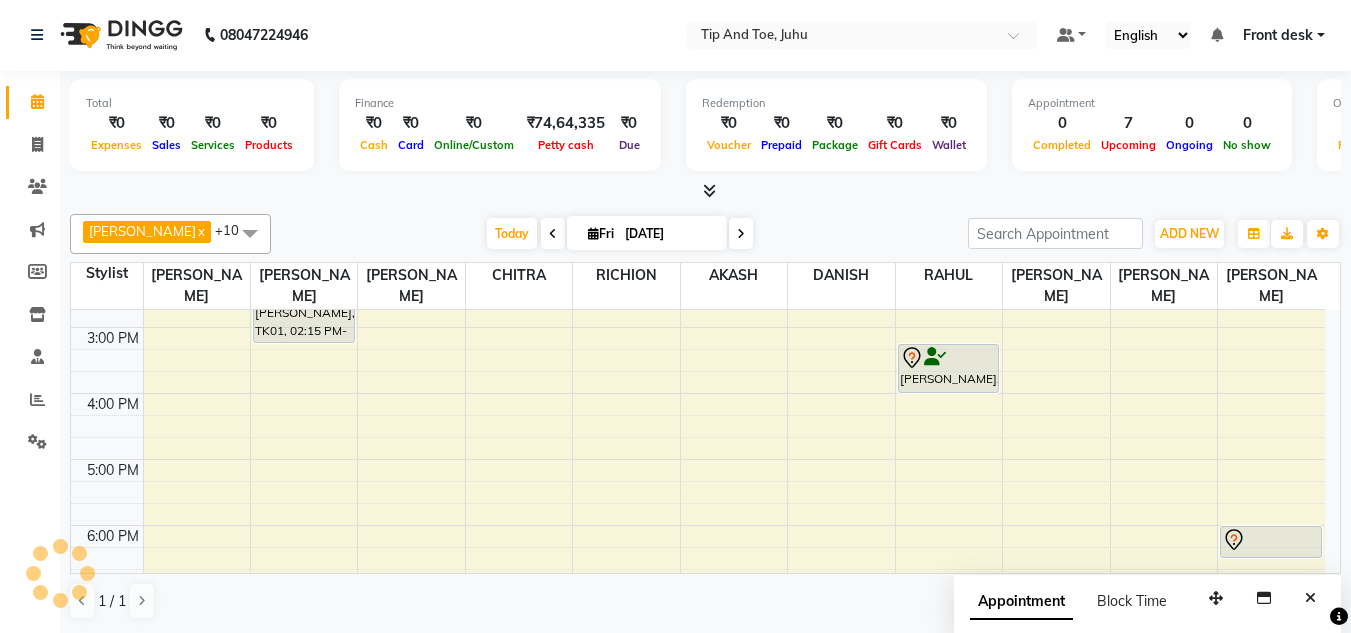 drag, startPoint x: 1331, startPoint y: 452, endPoint x: 890, endPoint y: 212, distance: 502.0767 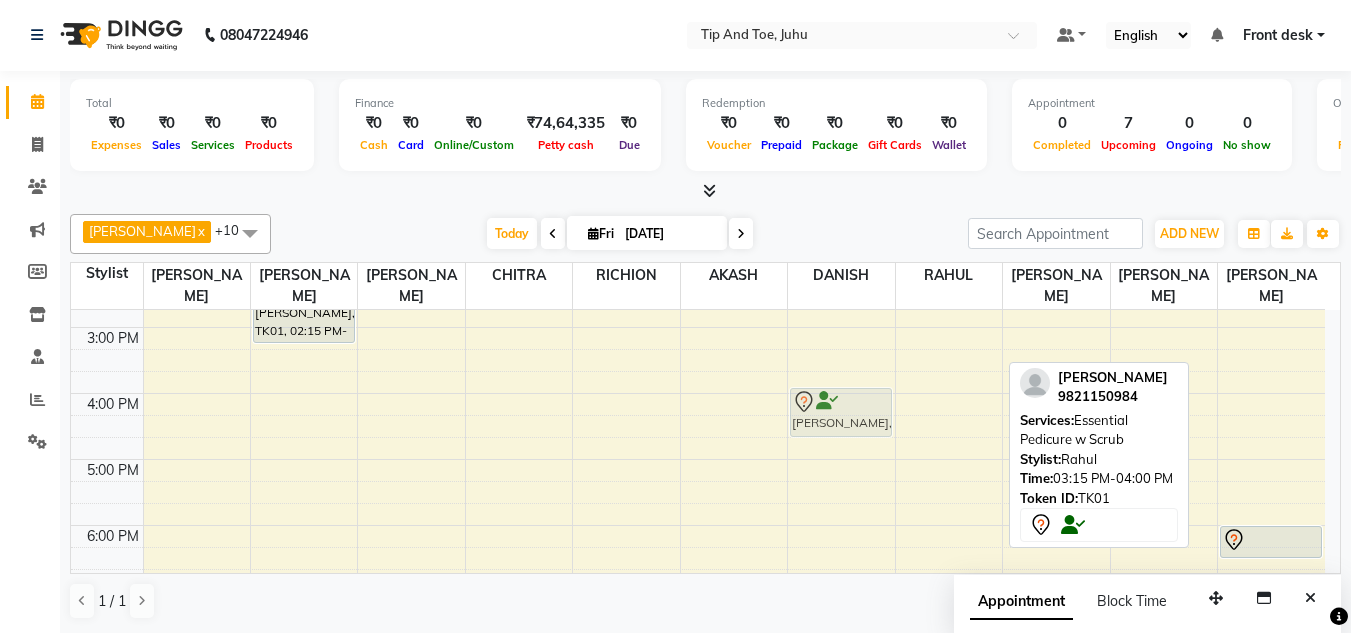 drag, startPoint x: 955, startPoint y: 348, endPoint x: 877, endPoint y: 394, distance: 90.55385 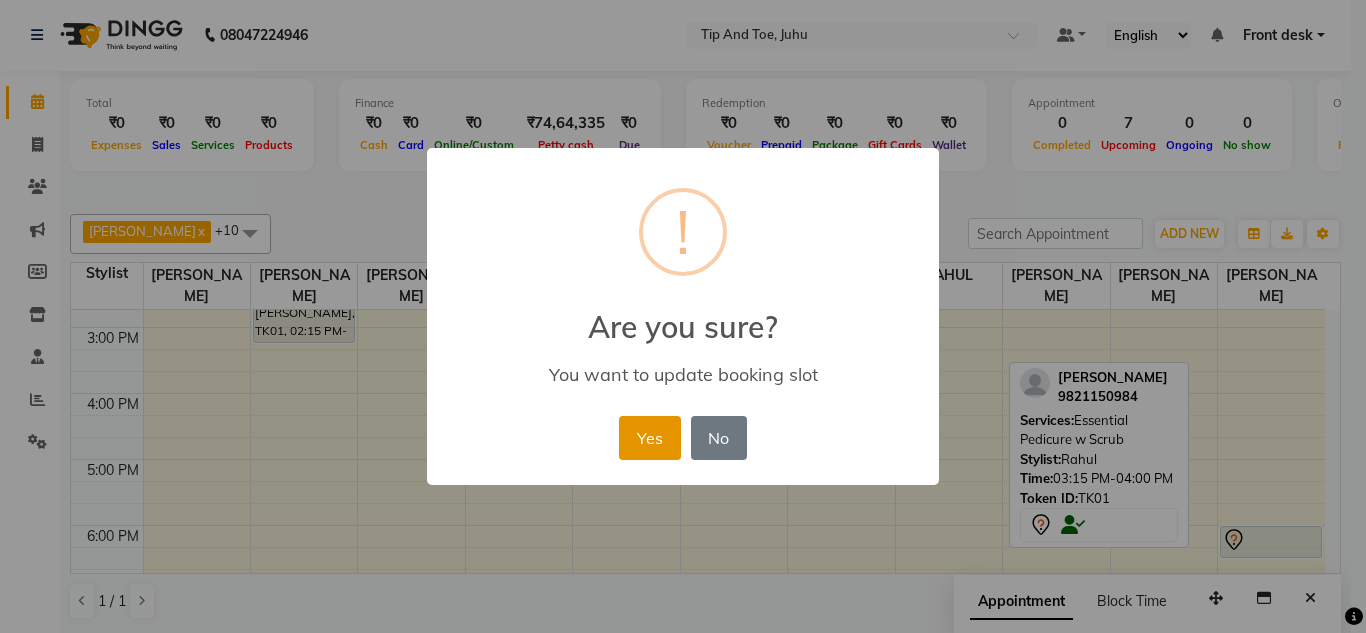 click on "Yes" at bounding box center [649, 438] 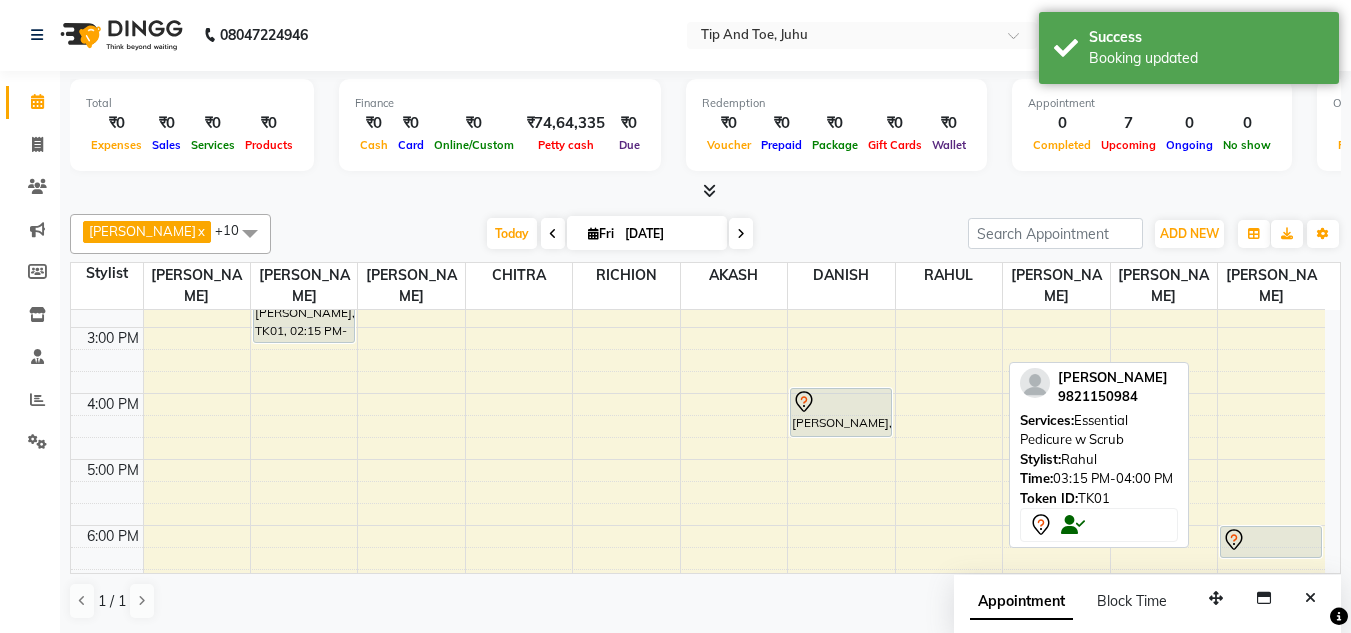 click at bounding box center (250, 233) 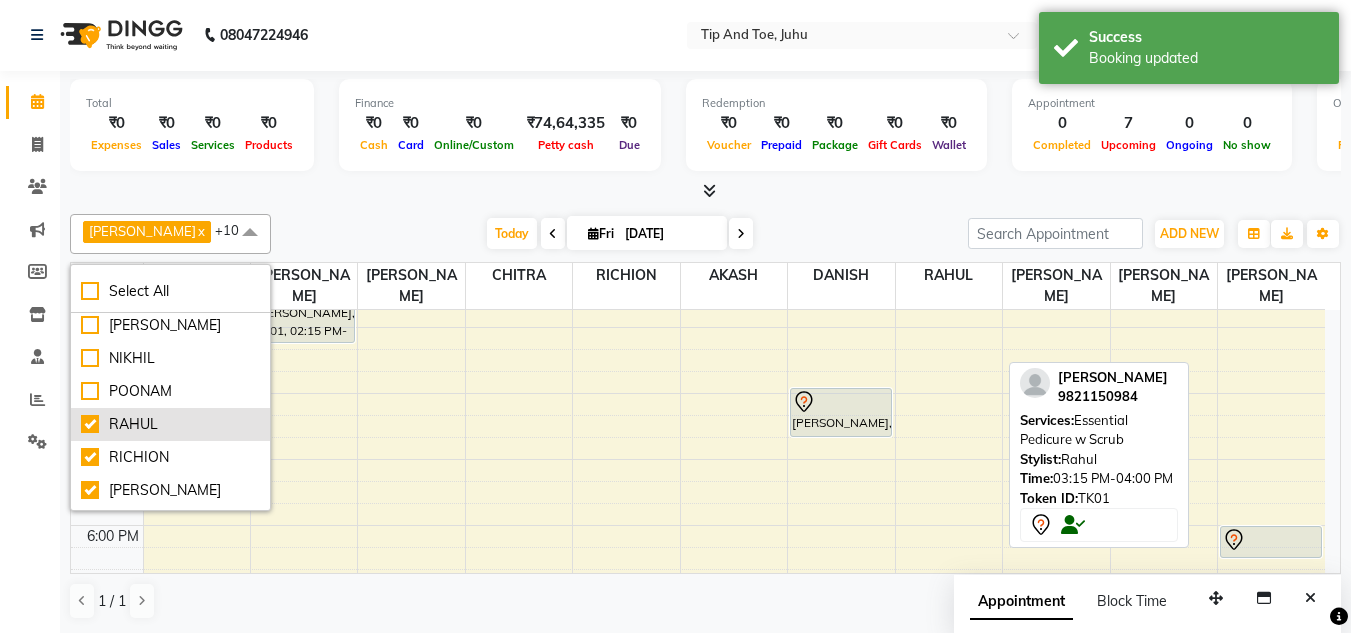 click on "RAHUL" at bounding box center (170, 424) 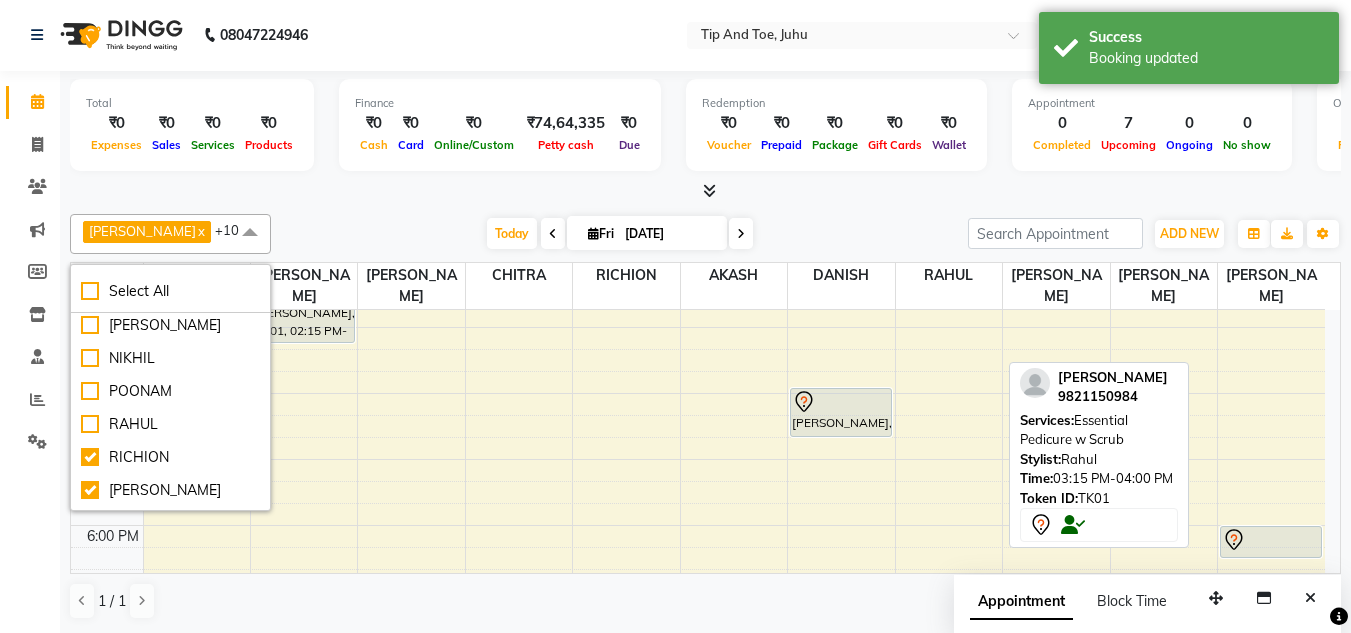 checkbox on "false" 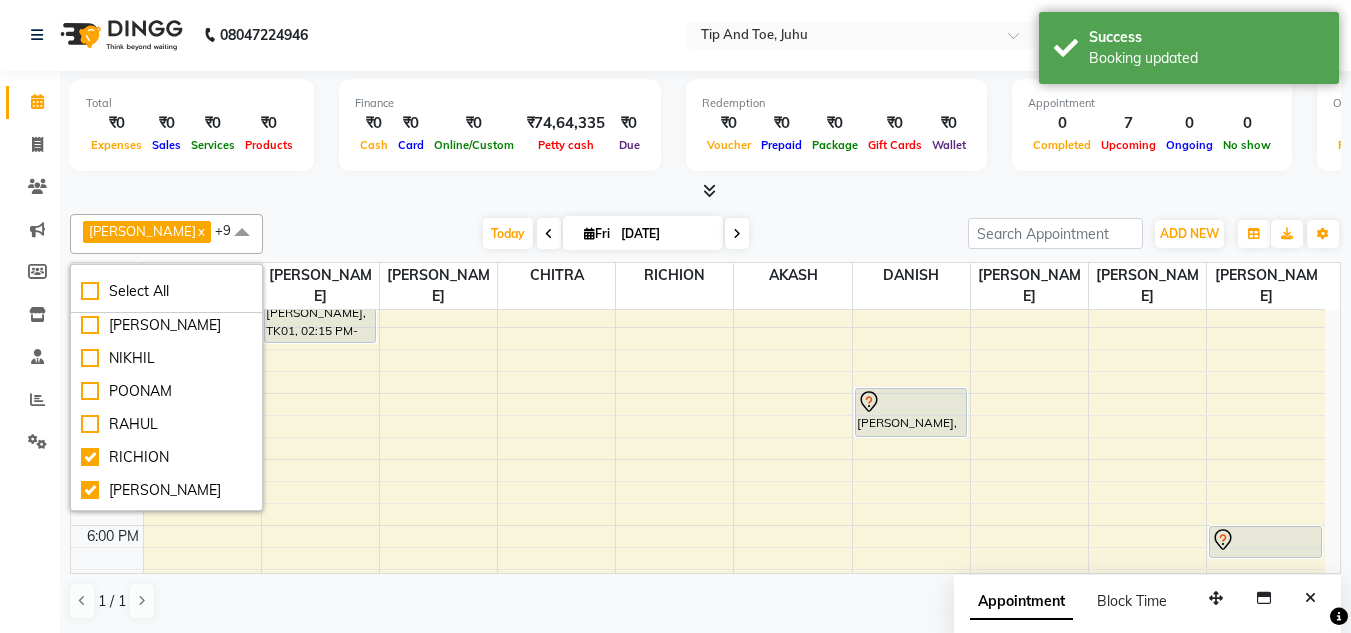 click on "[PERSON_NAME]  x DANISH  x [PERSON_NAME]  x AKASH  x [PERSON_NAME]   x [PERSON_NAME]  x CHITRA  x RICHION  x [PERSON_NAME]  x [PERSON_NAME]  x +9 Select All [PERSON_NAME] [PERSON_NAME] UTKAR AKASH [PERSON_NAME] [PERSON_NAME] [PERSON_NAME] DANISH [PERSON_NAME] [PERSON_NAME] POONAM RAHUL [PERSON_NAME] [PERSON_NAME] MAMA [PERSON_NAME] [DATE]  [DATE] Toggle Dropdown Add Appointment Add Invoice Add Attendance Add Client Toggle Dropdown Add Appointment Add Invoice Add Attendance Add Client ADD NEW Toggle Dropdown Add Appointment Add Invoice Add Attendance Add Client [PERSON_NAME]  x DANISH  x [PERSON_NAME]  x AKASH  x [PERSON_NAME]   x [PERSON_NAME]  x CHITRA  x RICHION  x [PERSON_NAME]  x [PERSON_NAME]  x +9 Select All [PERSON_NAME] [PERSON_NAME] UTKAR AKASH [PERSON_NAME] [PERSON_NAME] [PERSON_NAME] DANISH [PERSON_NAME] [PERSON_NAME] POONAM RAHUL [PERSON_NAME] [PERSON_NAME] MAMA [PERSON_NAME] Group By  Staff View   Room View  View as Vertical  Vertical - Week View  Horizontal  Horizontal - Week View  List  Toggle Dropdown Calendar Settings Manage Tags   Arrange Stylists   Reset Stylists  Full Screen Appointment Form Zoom 75%" 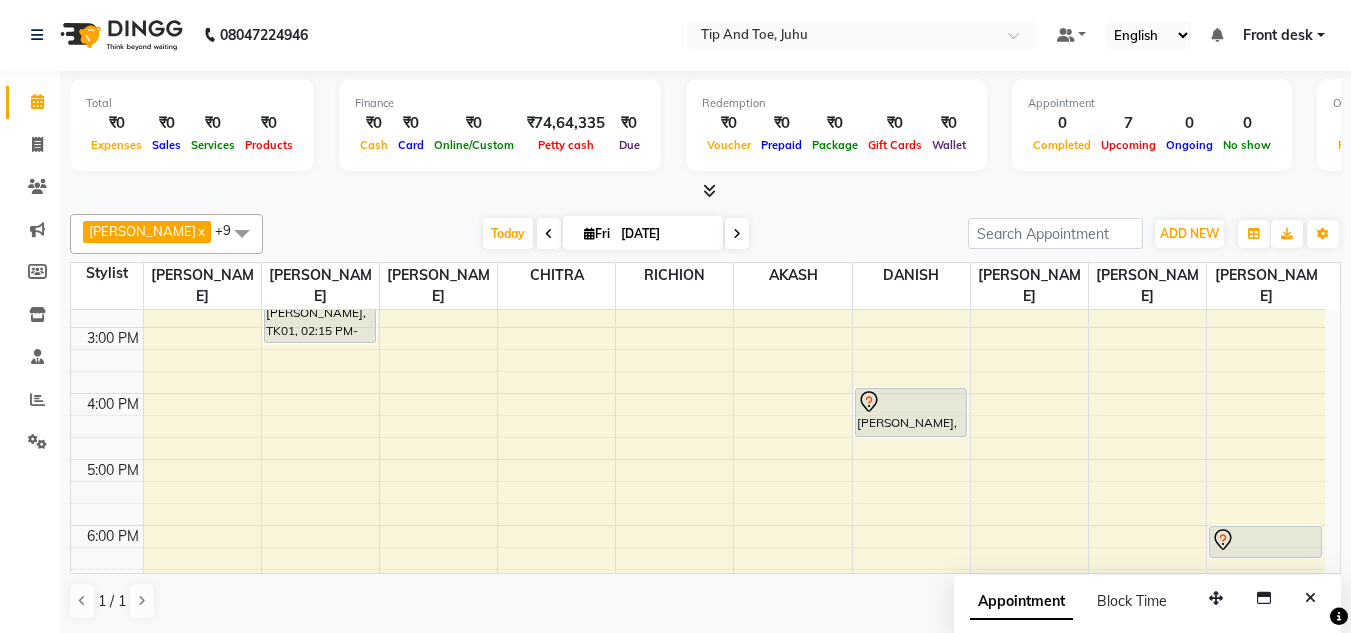 scroll, scrollTop: 0, scrollLeft: 0, axis: both 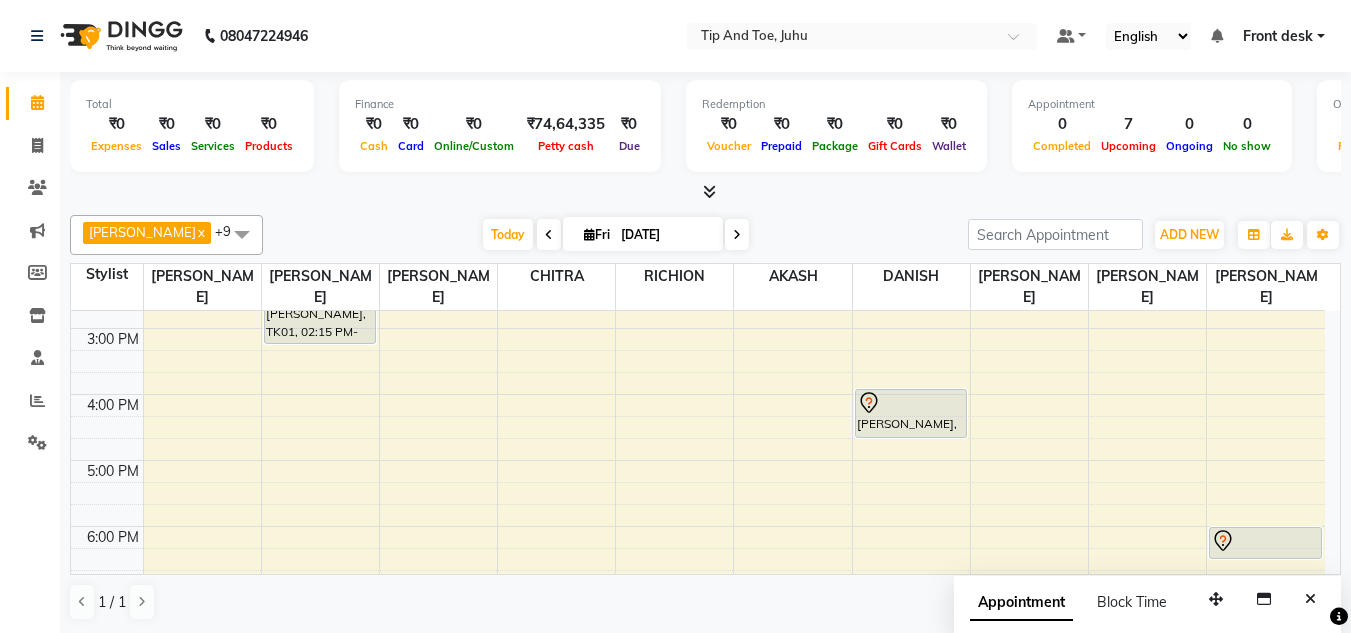 click at bounding box center [737, 235] 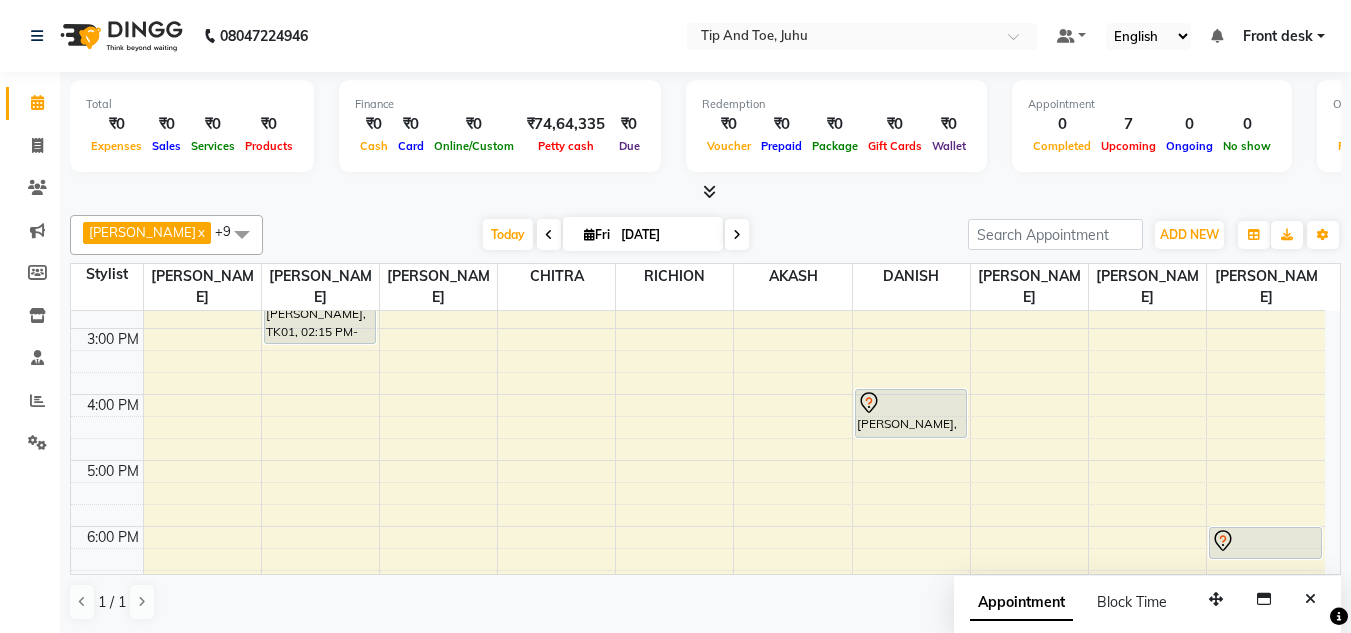 type on "12-07-2025" 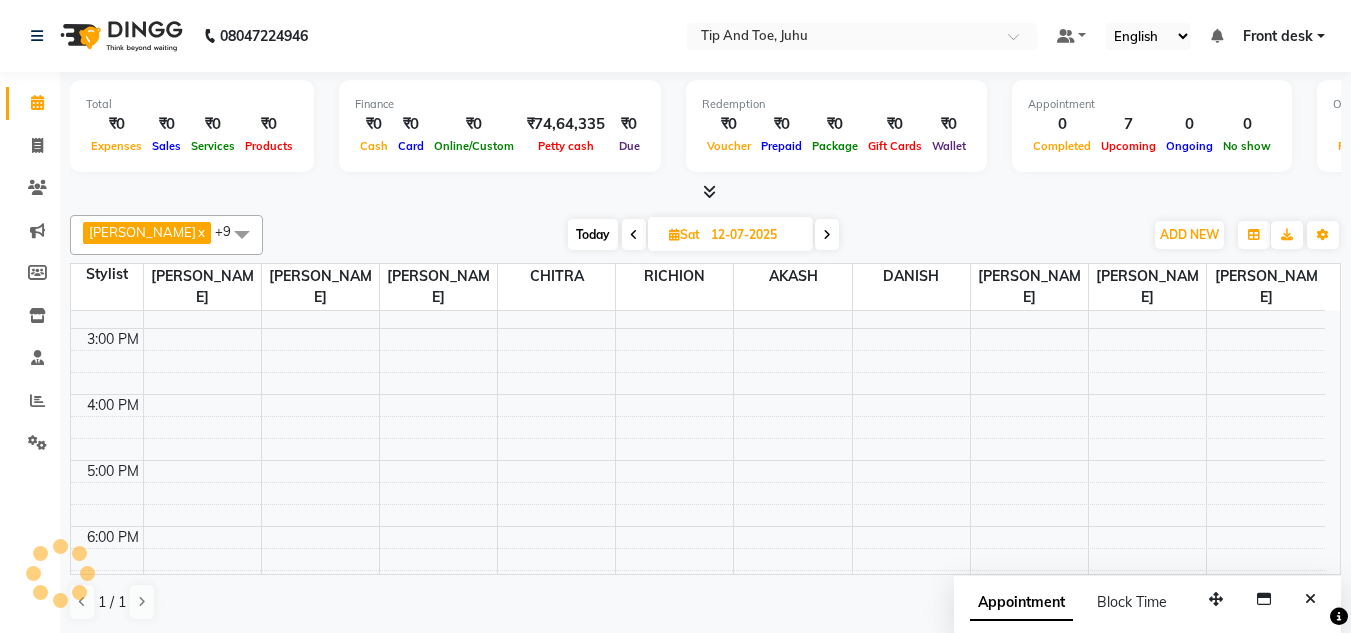 scroll, scrollTop: 199, scrollLeft: 0, axis: vertical 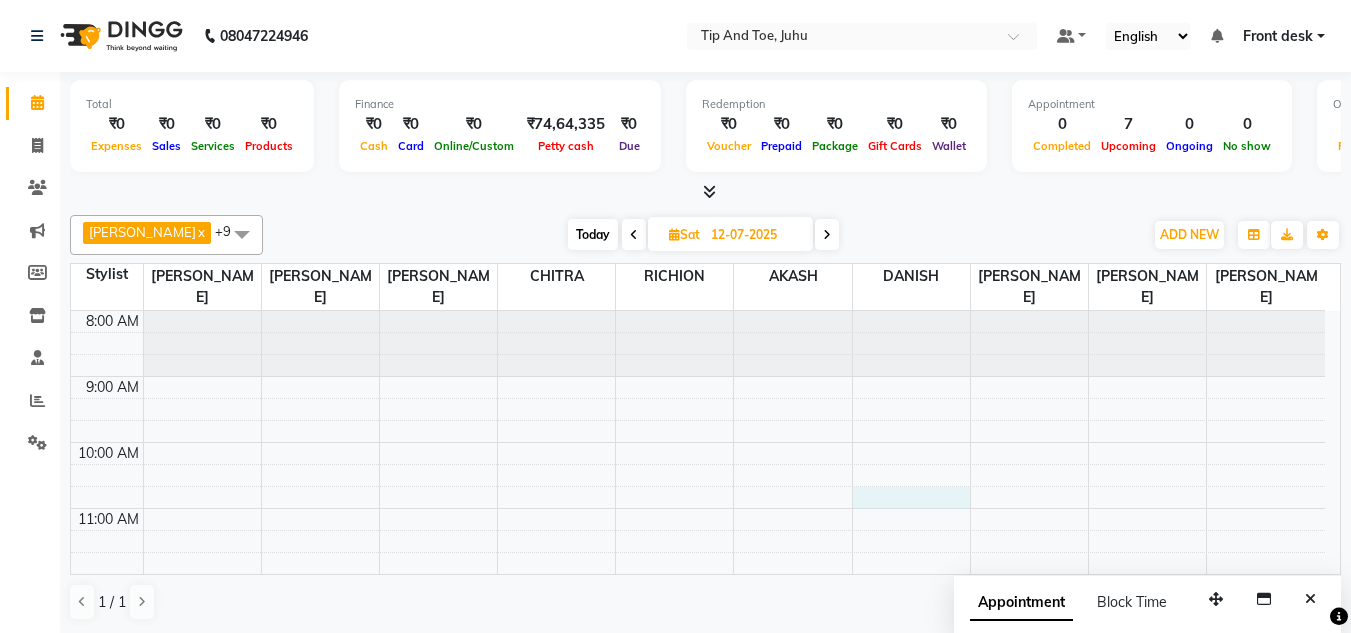 click on "8:00 AM 9:00 AM 10:00 AM 11:00 AM 12:00 PM 1:00 PM 2:00 PM 3:00 PM 4:00 PM 5:00 PM 6:00 PM 7:00 PM 8:00 PM" at bounding box center [698, 739] 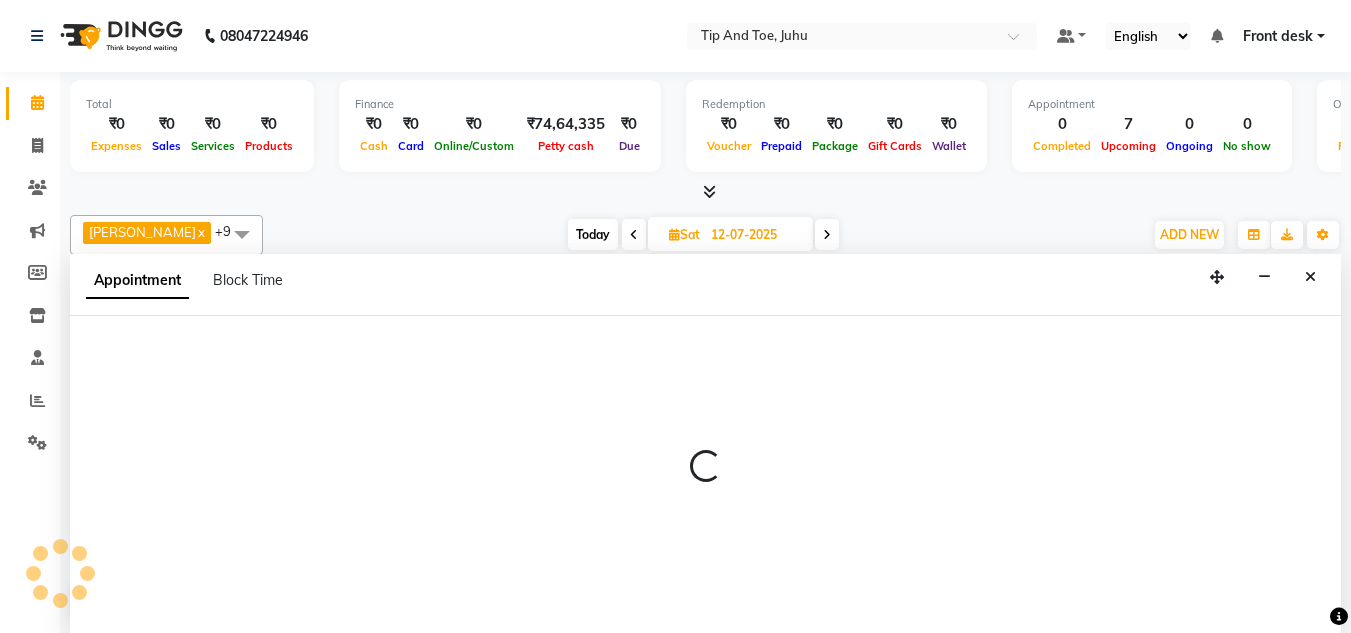 scroll, scrollTop: 1, scrollLeft: 0, axis: vertical 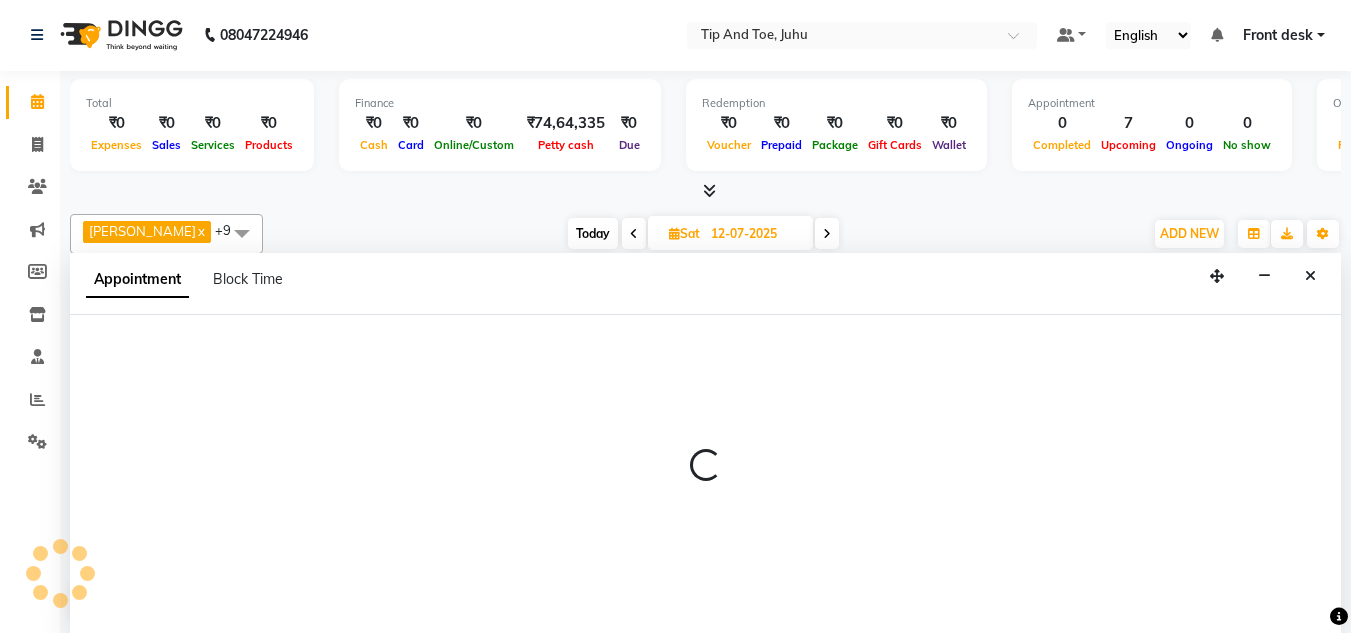 select on "39814" 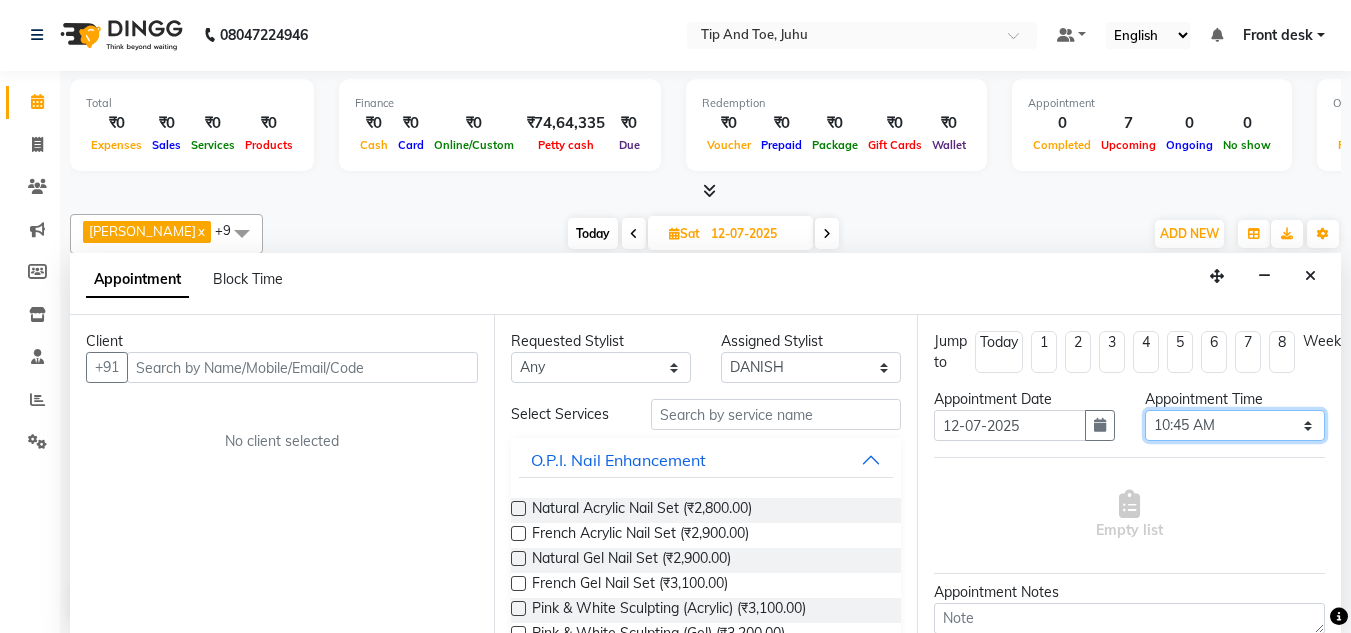 click on "Select 09:00 AM 09:15 AM 09:30 AM 09:45 AM 10:00 AM 10:15 AM 10:30 AM 10:45 AM 11:00 AM 11:15 AM 11:30 AM 11:45 AM 12:00 PM 12:15 PM 12:30 PM 12:45 PM 01:00 PM 01:15 PM 01:30 PM 01:45 PM 02:00 PM 02:15 PM 02:30 PM 02:45 PM 03:00 PM 03:15 PM 03:30 PM 03:45 PM 04:00 PM 04:15 PM 04:30 PM 04:45 PM 05:00 PM 05:15 PM 05:30 PM 05:45 PM 06:00 PM 06:15 PM 06:30 PM 06:45 PM 07:00 PM 07:15 PM 07:30 PM 07:45 PM 08:00 PM" at bounding box center [1235, 425] 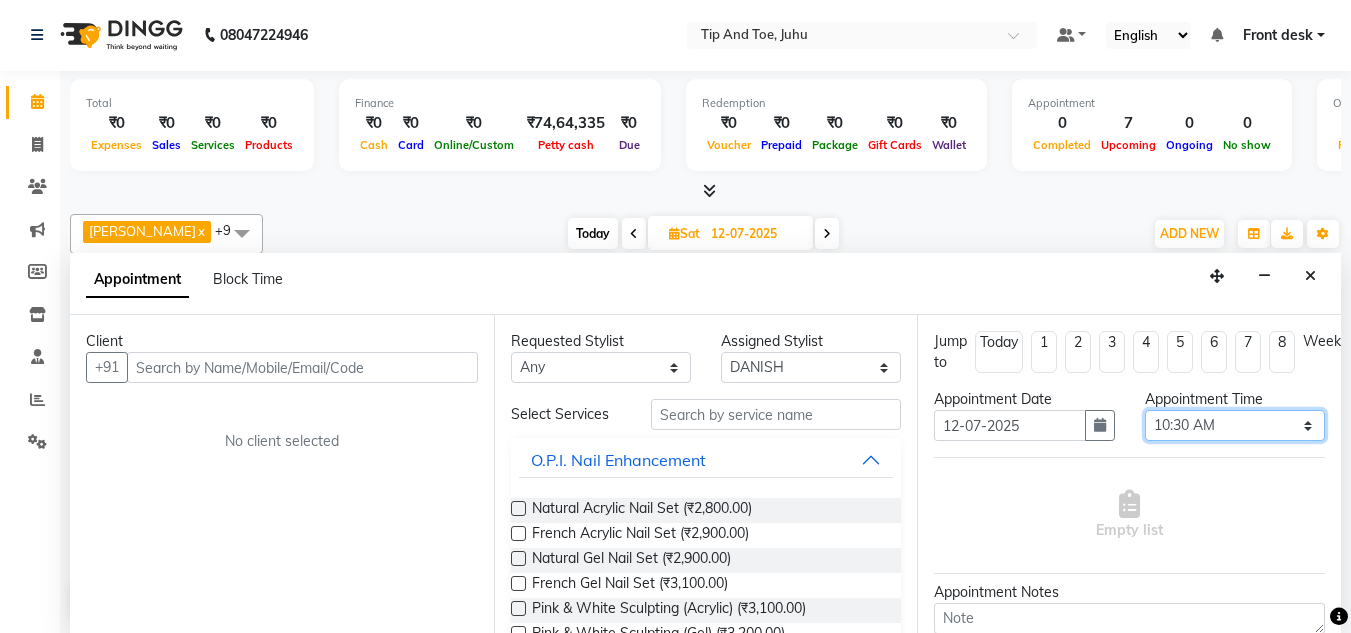 click on "Select 09:00 AM 09:15 AM 09:30 AM 09:45 AM 10:00 AM 10:15 AM 10:30 AM 10:45 AM 11:00 AM 11:15 AM 11:30 AM 11:45 AM 12:00 PM 12:15 PM 12:30 PM 12:45 PM 01:00 PM 01:15 PM 01:30 PM 01:45 PM 02:00 PM 02:15 PM 02:30 PM 02:45 PM 03:00 PM 03:15 PM 03:30 PM 03:45 PM 04:00 PM 04:15 PM 04:30 PM 04:45 PM 05:00 PM 05:15 PM 05:30 PM 05:45 PM 06:00 PM 06:15 PM 06:30 PM 06:45 PM 07:00 PM 07:15 PM 07:30 PM 07:45 PM 08:00 PM" at bounding box center (1235, 425) 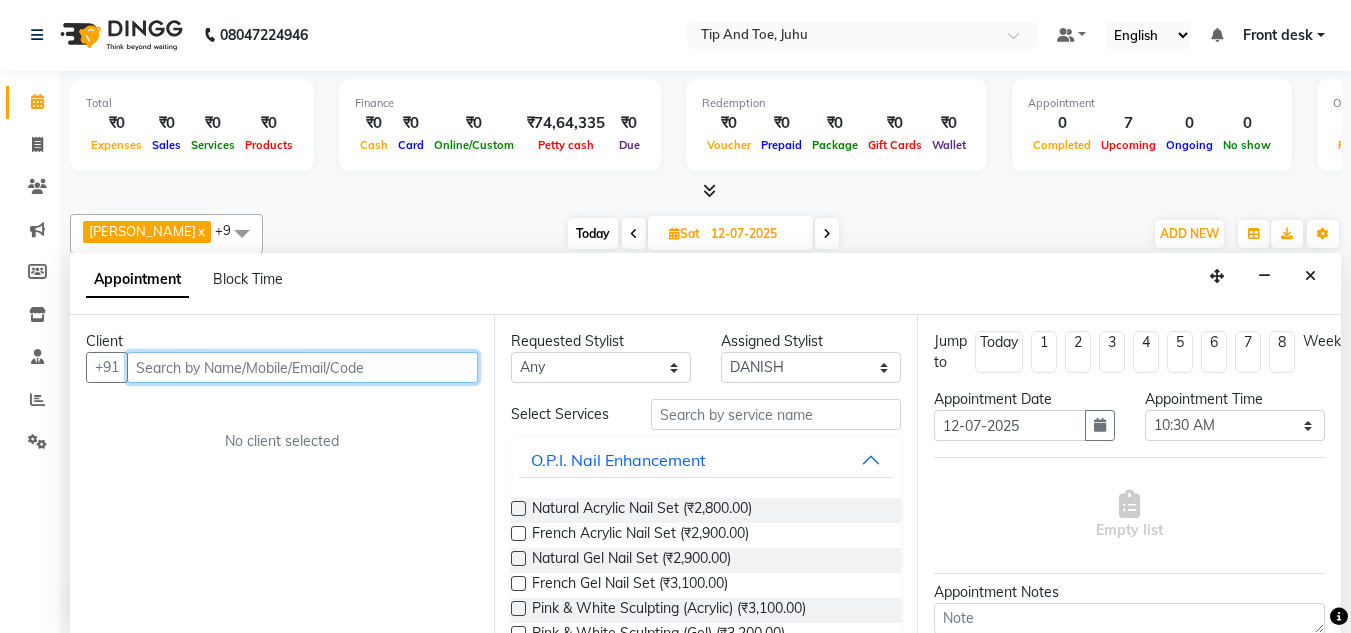 click at bounding box center [302, 367] 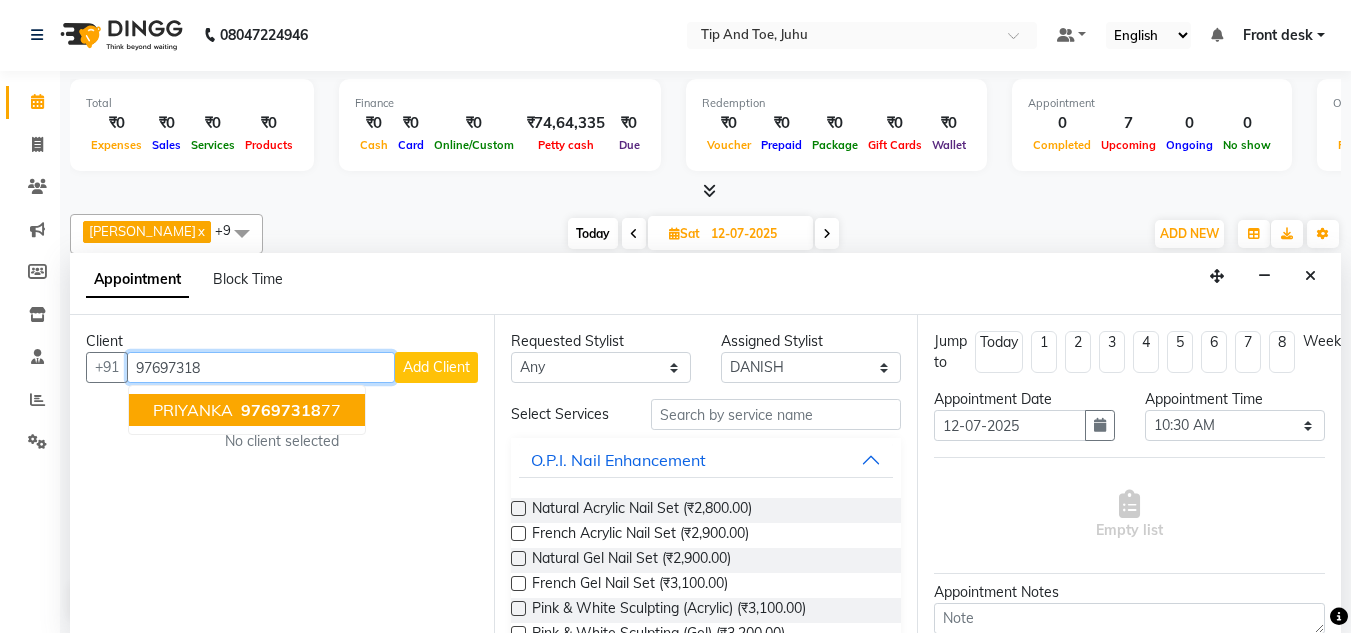 click on "97697318 77" at bounding box center [289, 410] 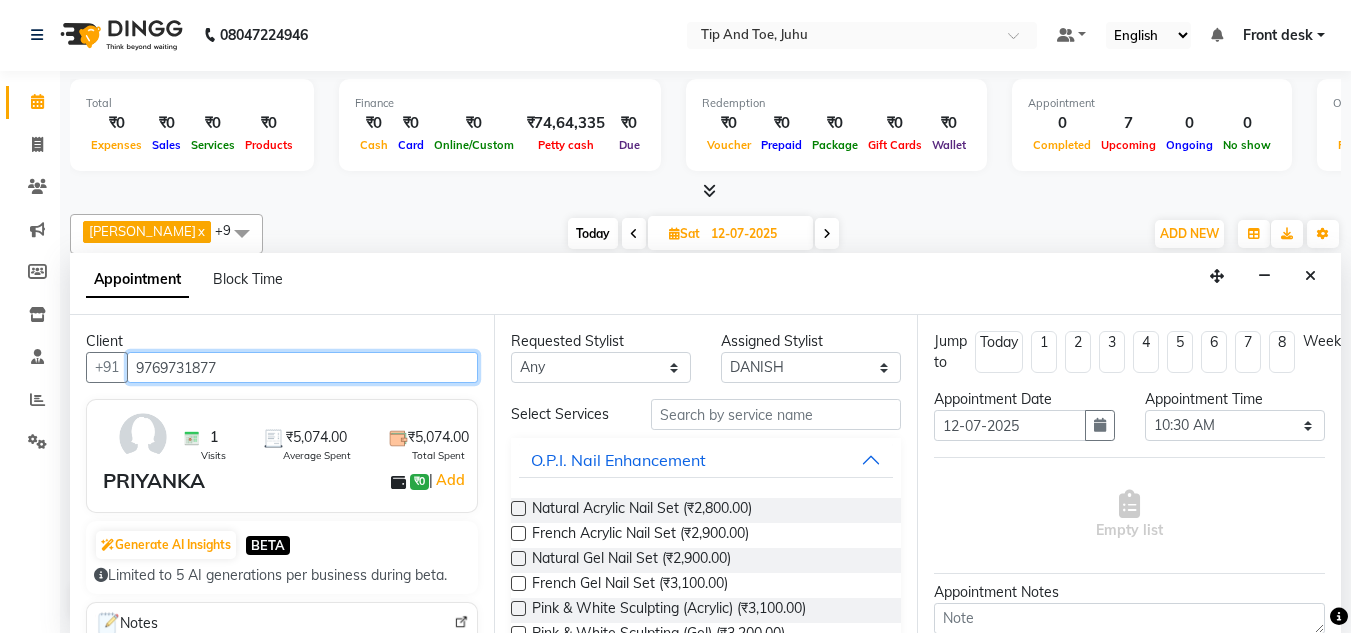 type on "9769731877" 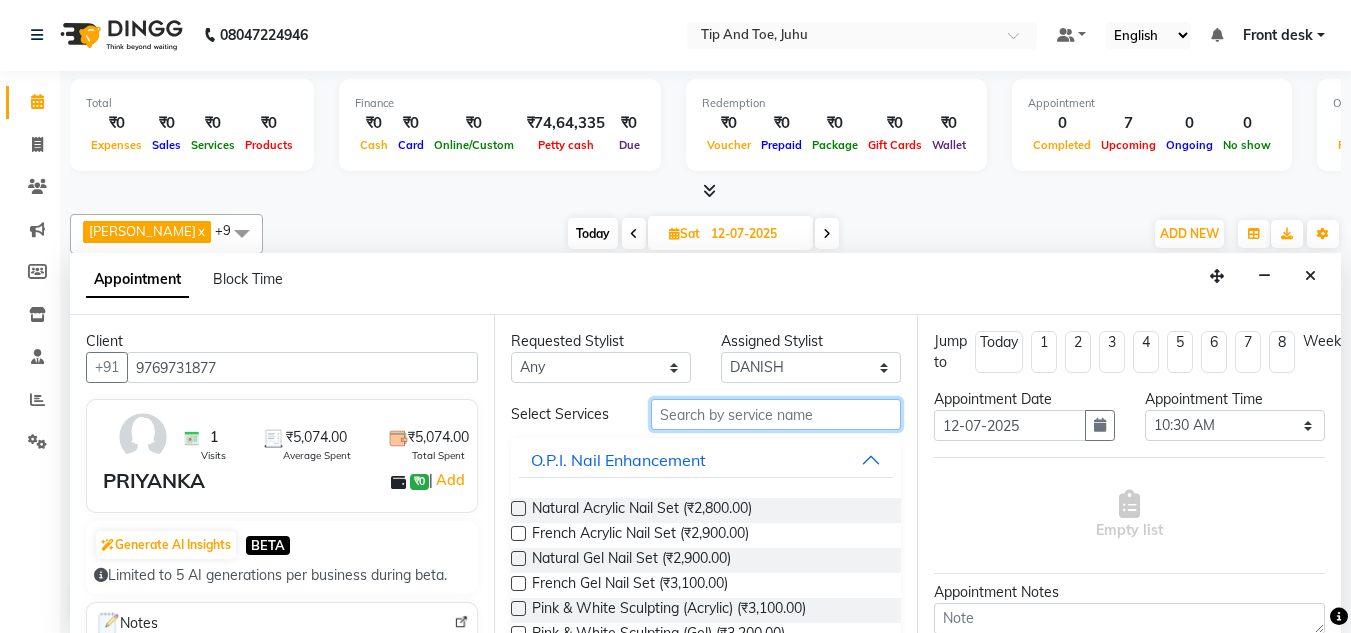 click at bounding box center (776, 414) 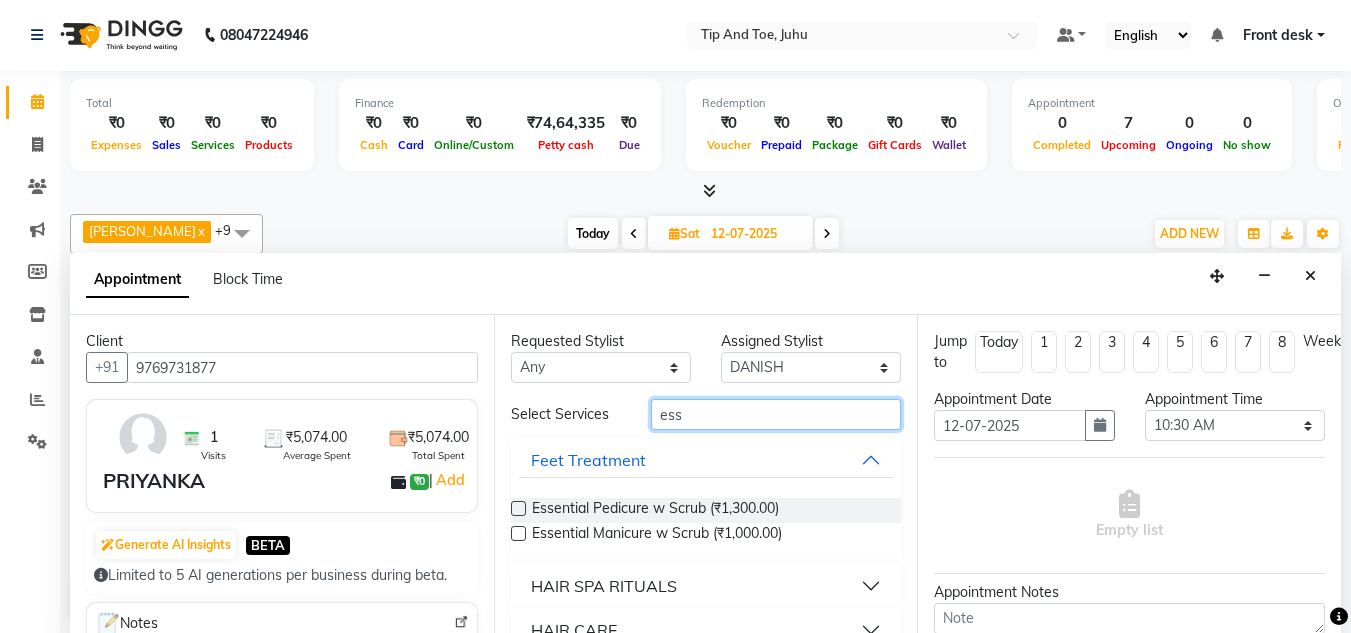 type on "ess" 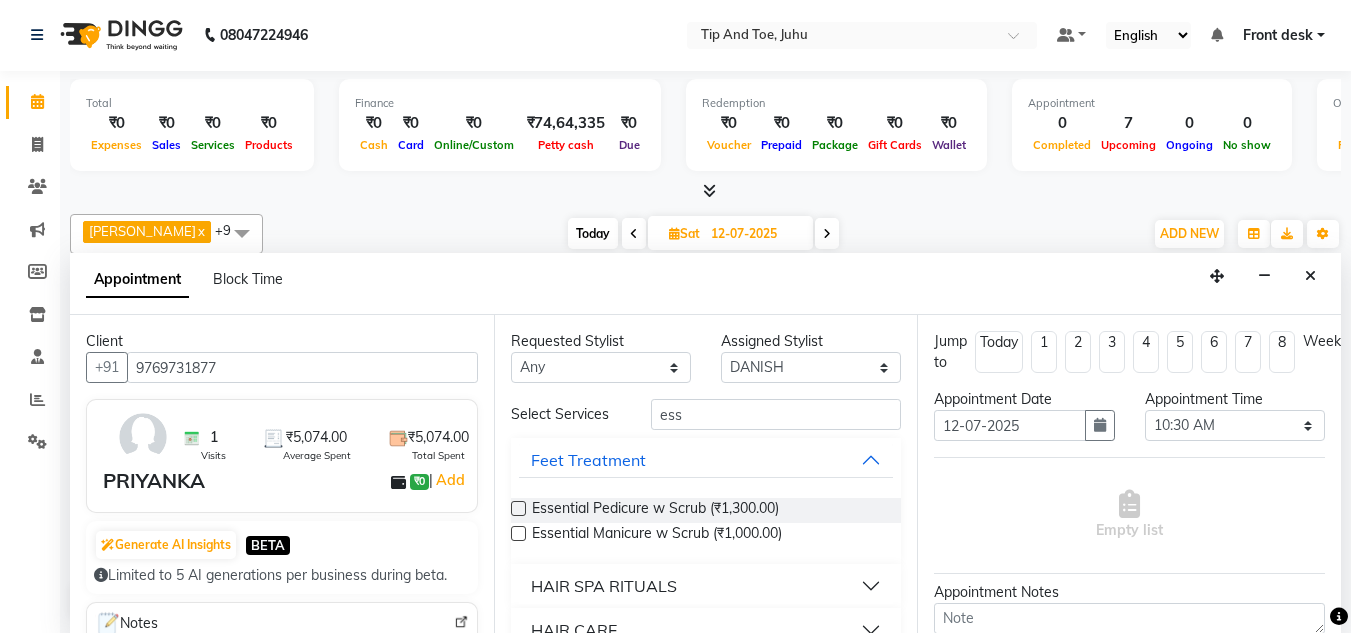 drag, startPoint x: 513, startPoint y: 510, endPoint x: 477, endPoint y: 513, distance: 36.124783 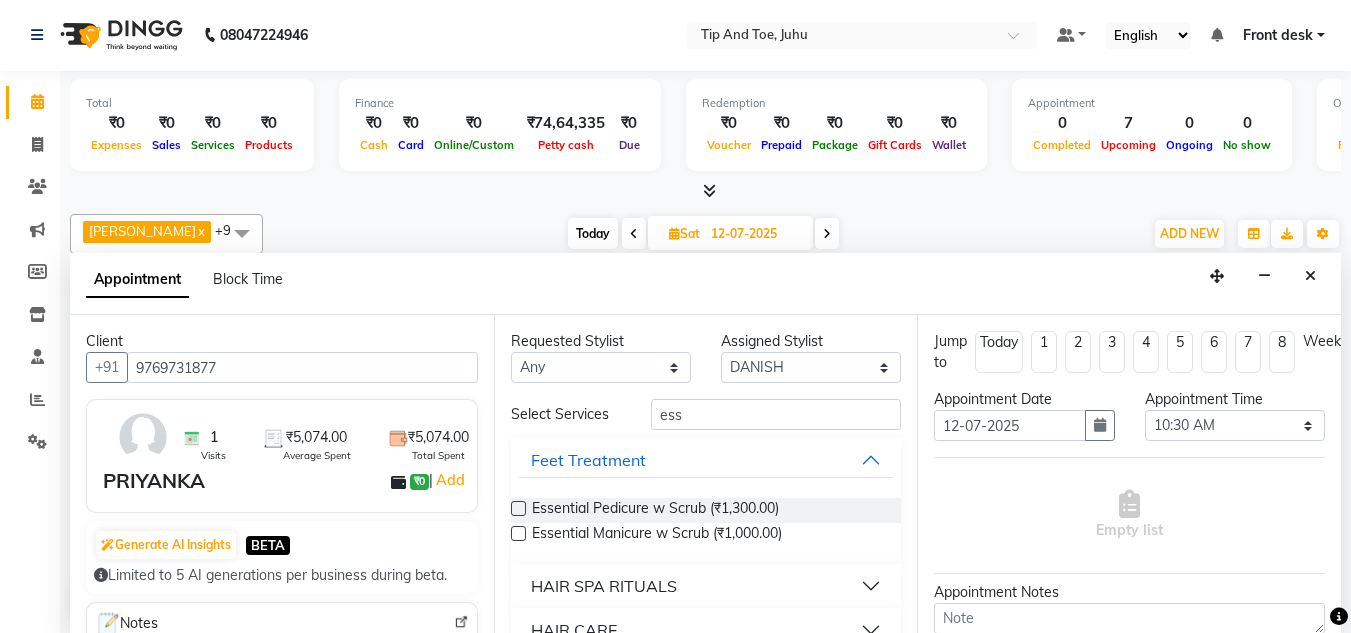 click at bounding box center [518, 508] 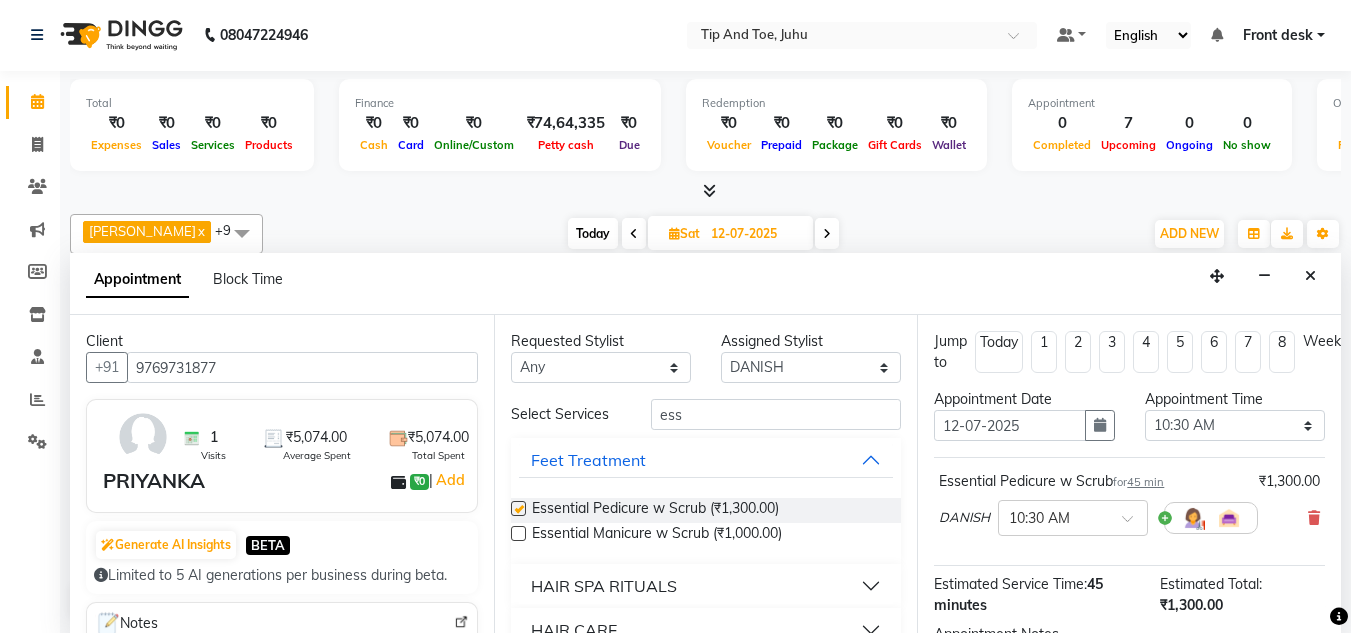 checkbox on "false" 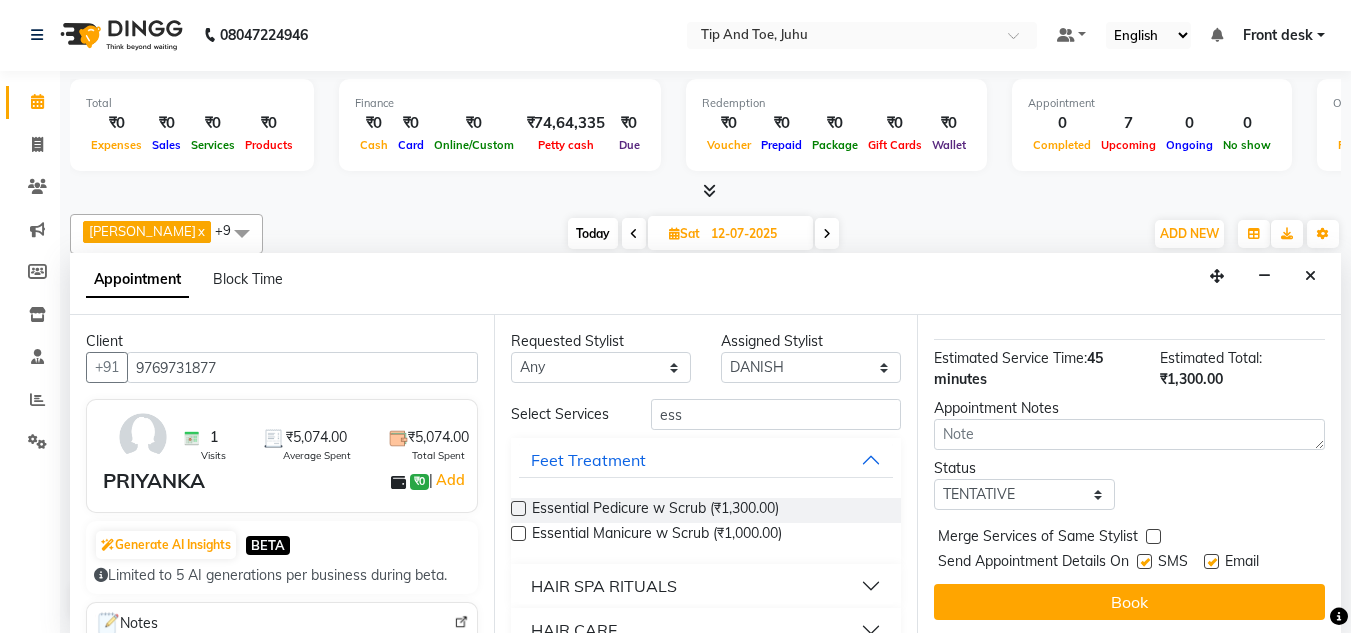 scroll, scrollTop: 244, scrollLeft: 0, axis: vertical 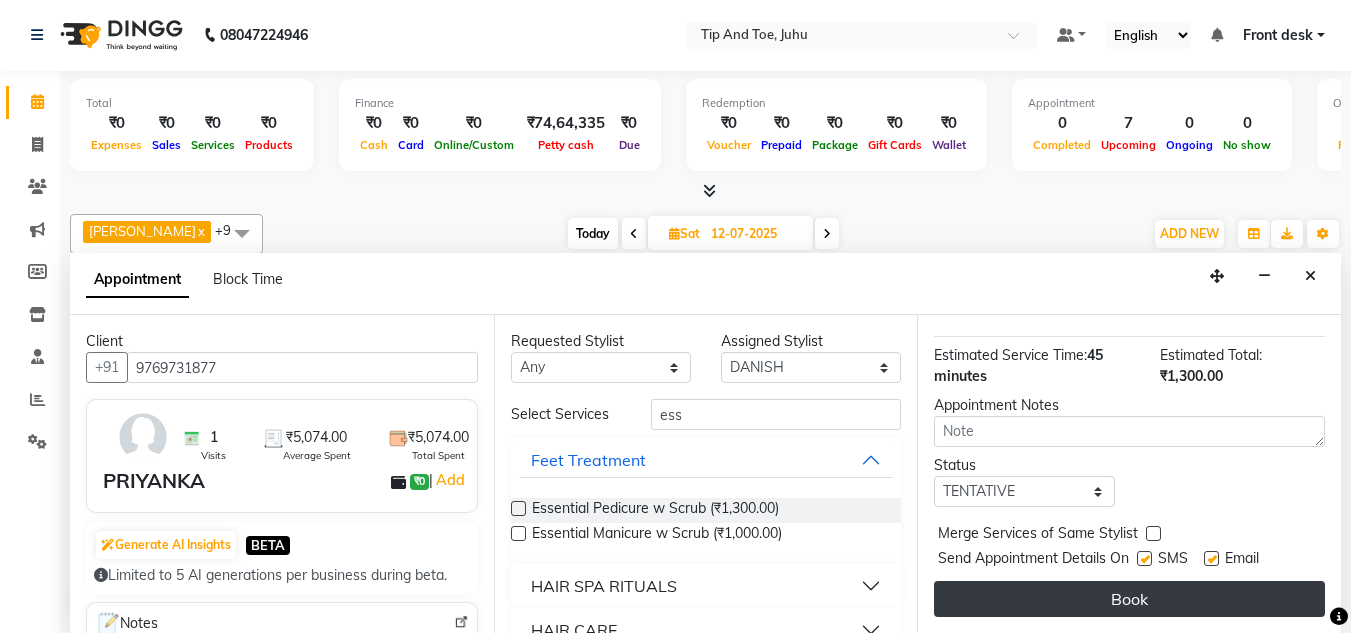 click on "Book" at bounding box center (1129, 599) 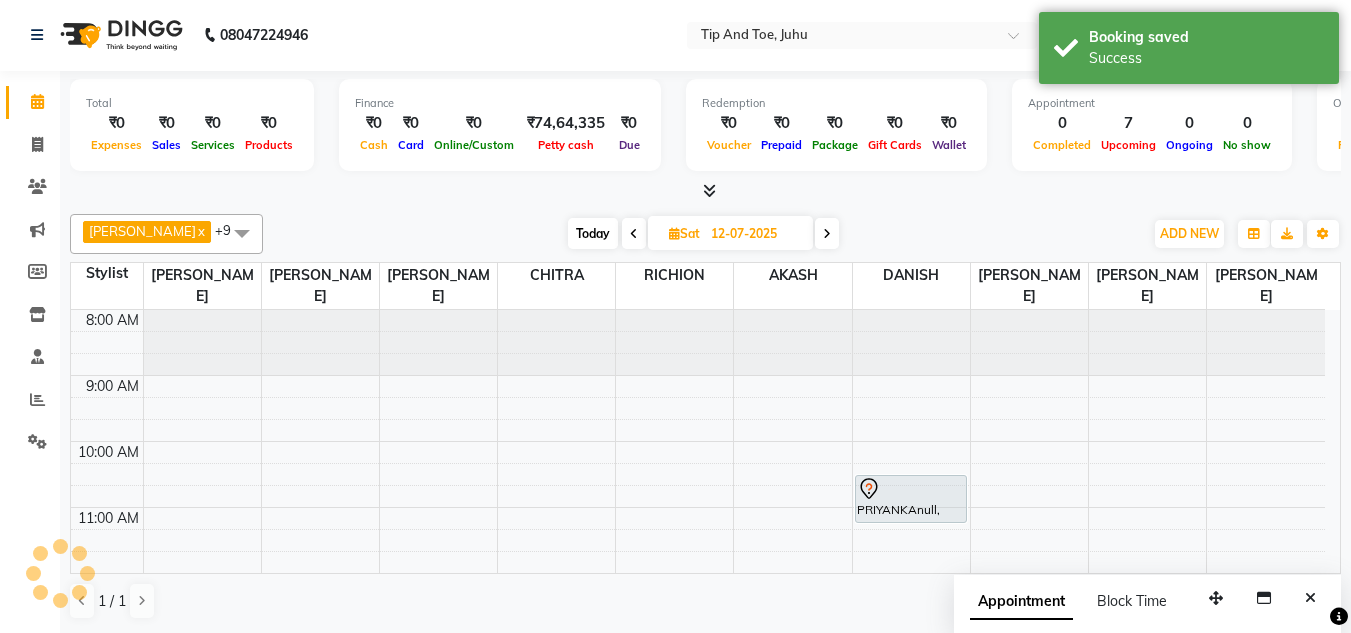 scroll, scrollTop: 0, scrollLeft: 0, axis: both 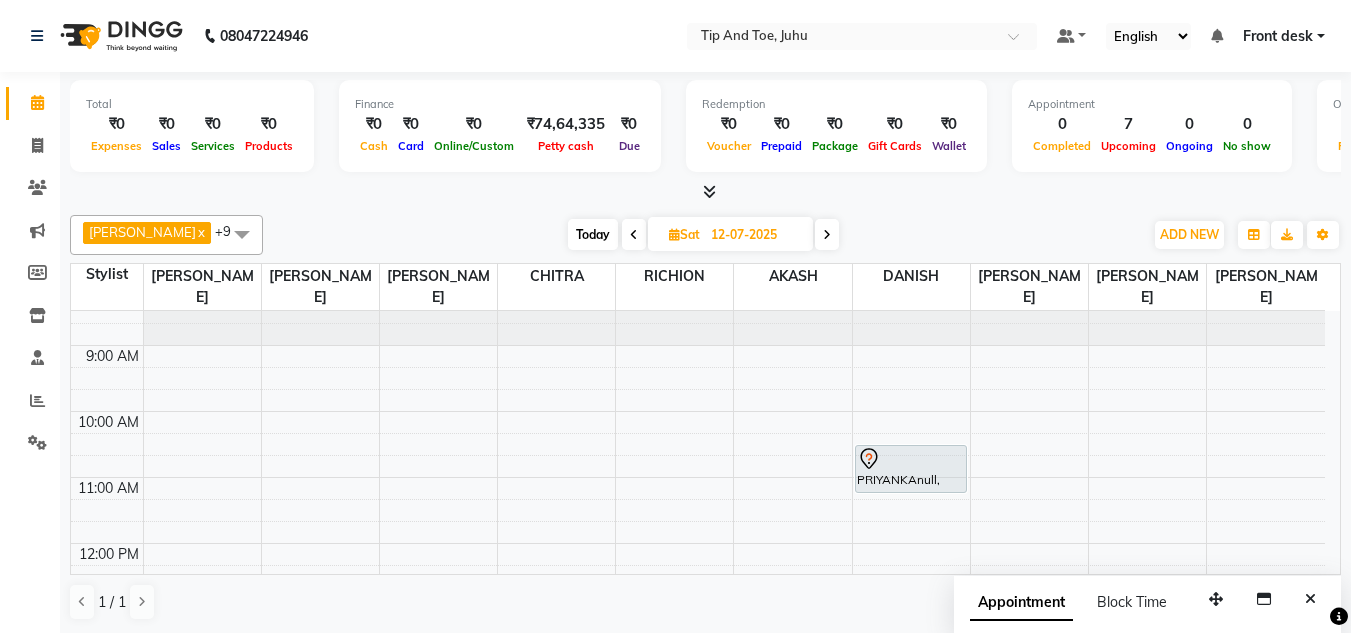 click on "Today" at bounding box center [593, 234] 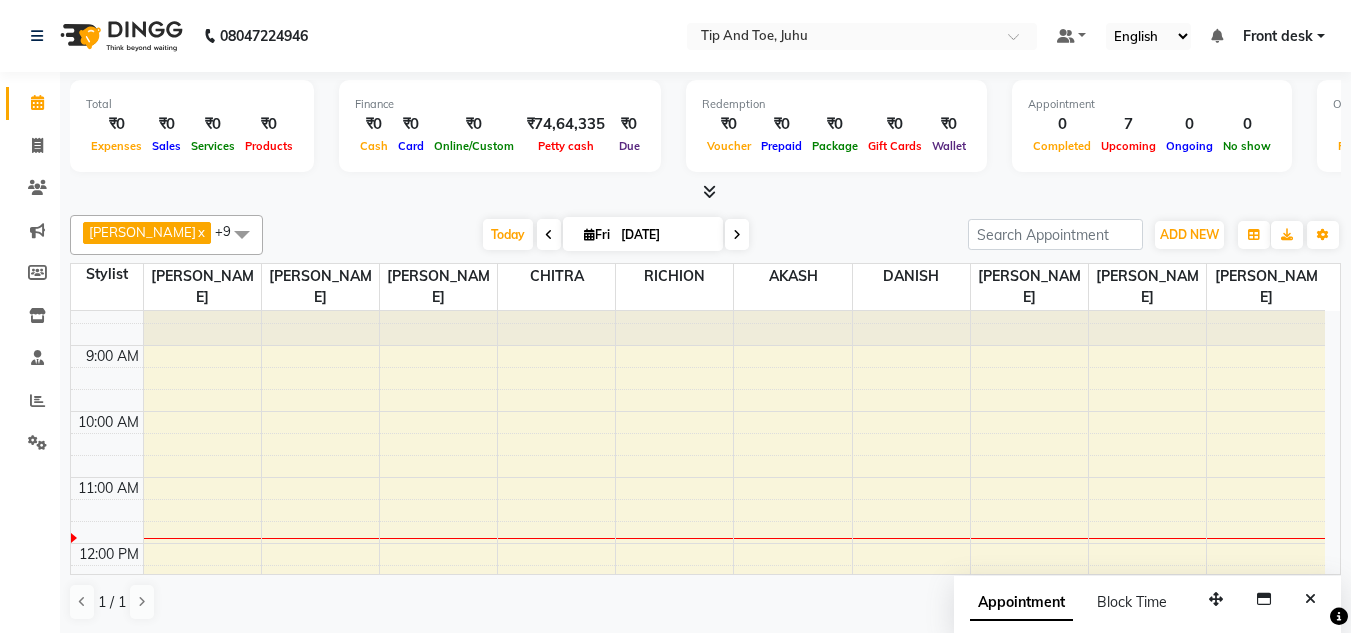scroll, scrollTop: 199, scrollLeft: 0, axis: vertical 